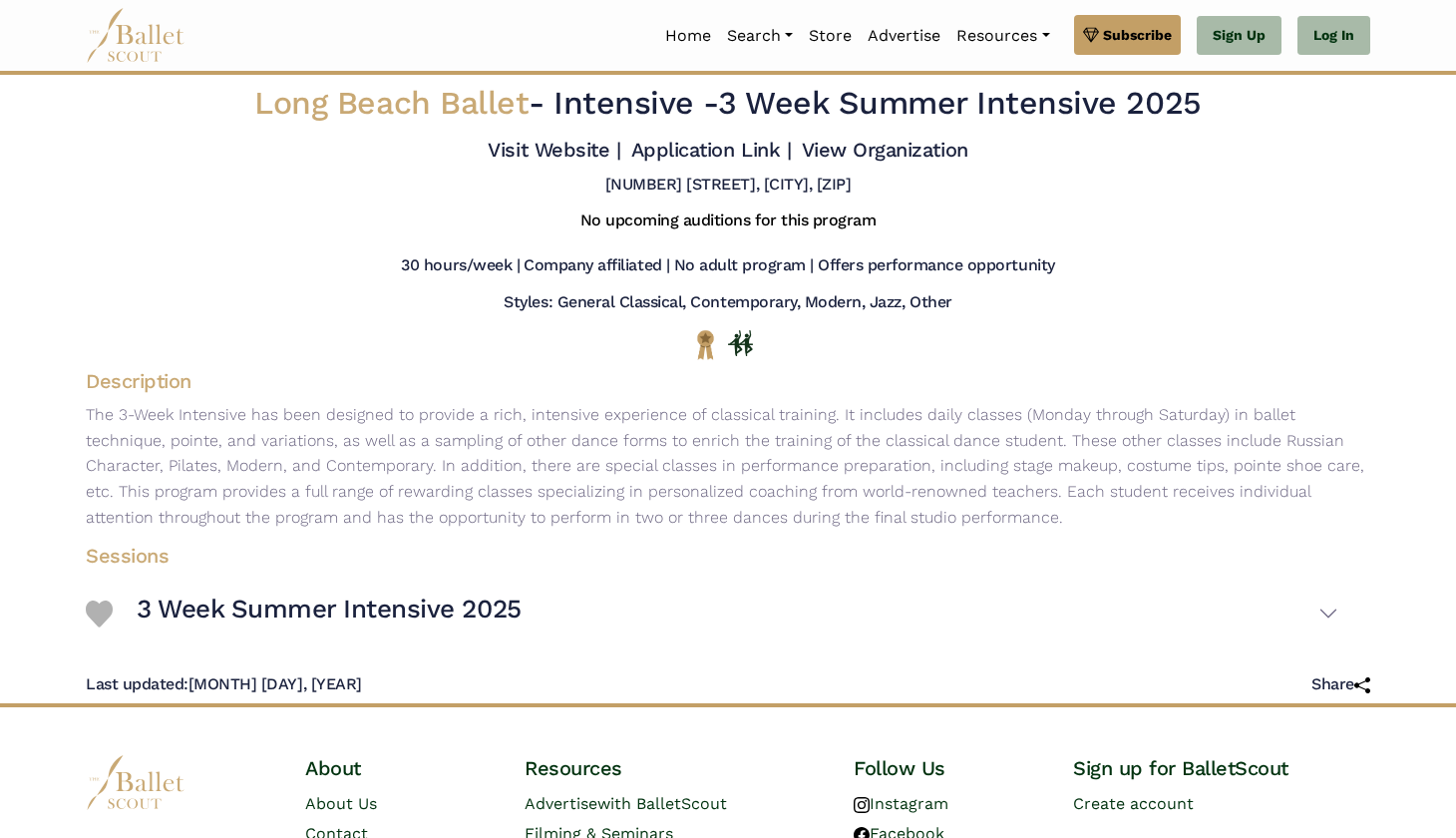 scroll, scrollTop: 0, scrollLeft: 0, axis: both 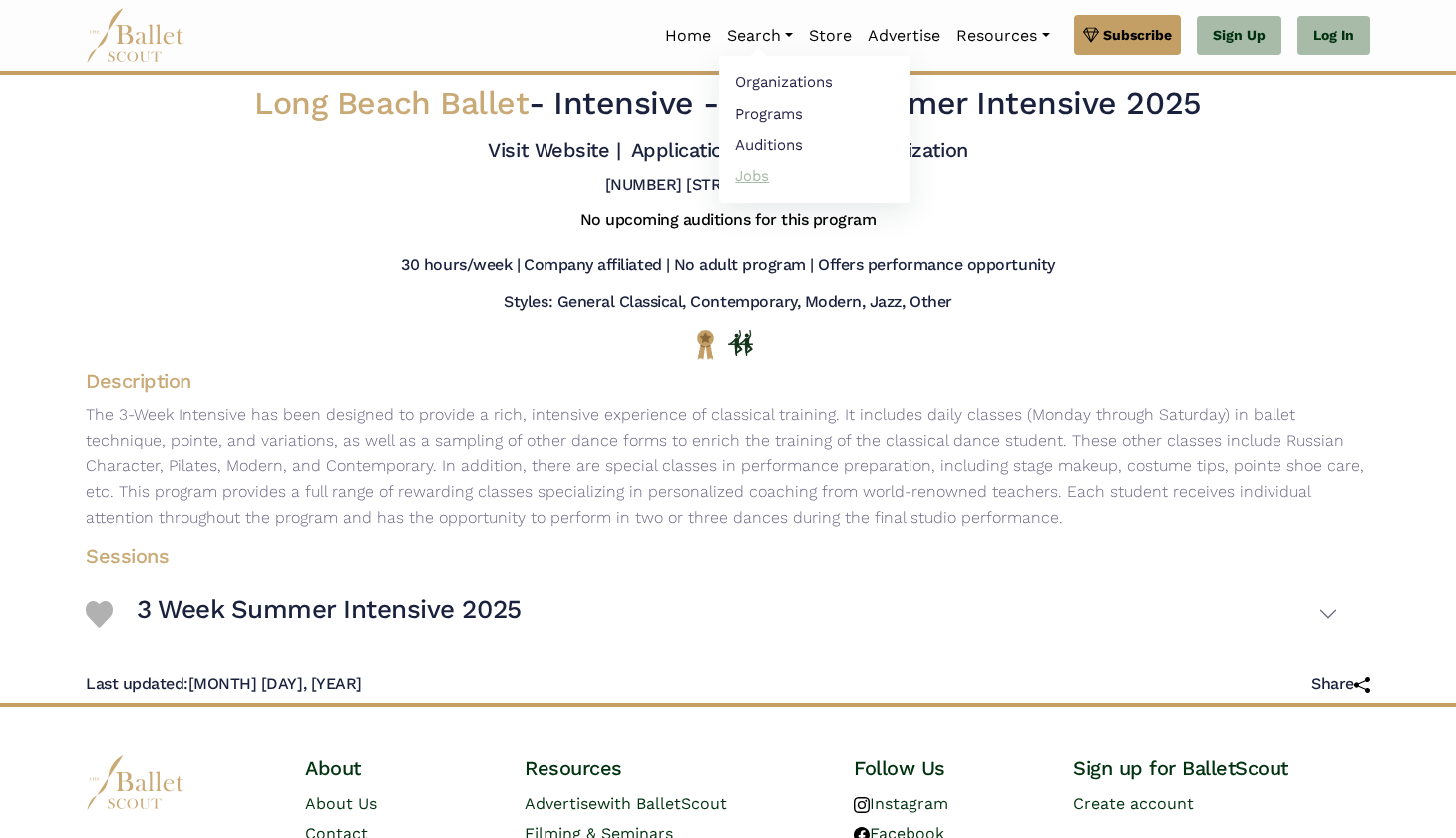click on "Jobs" at bounding box center (815, 175) 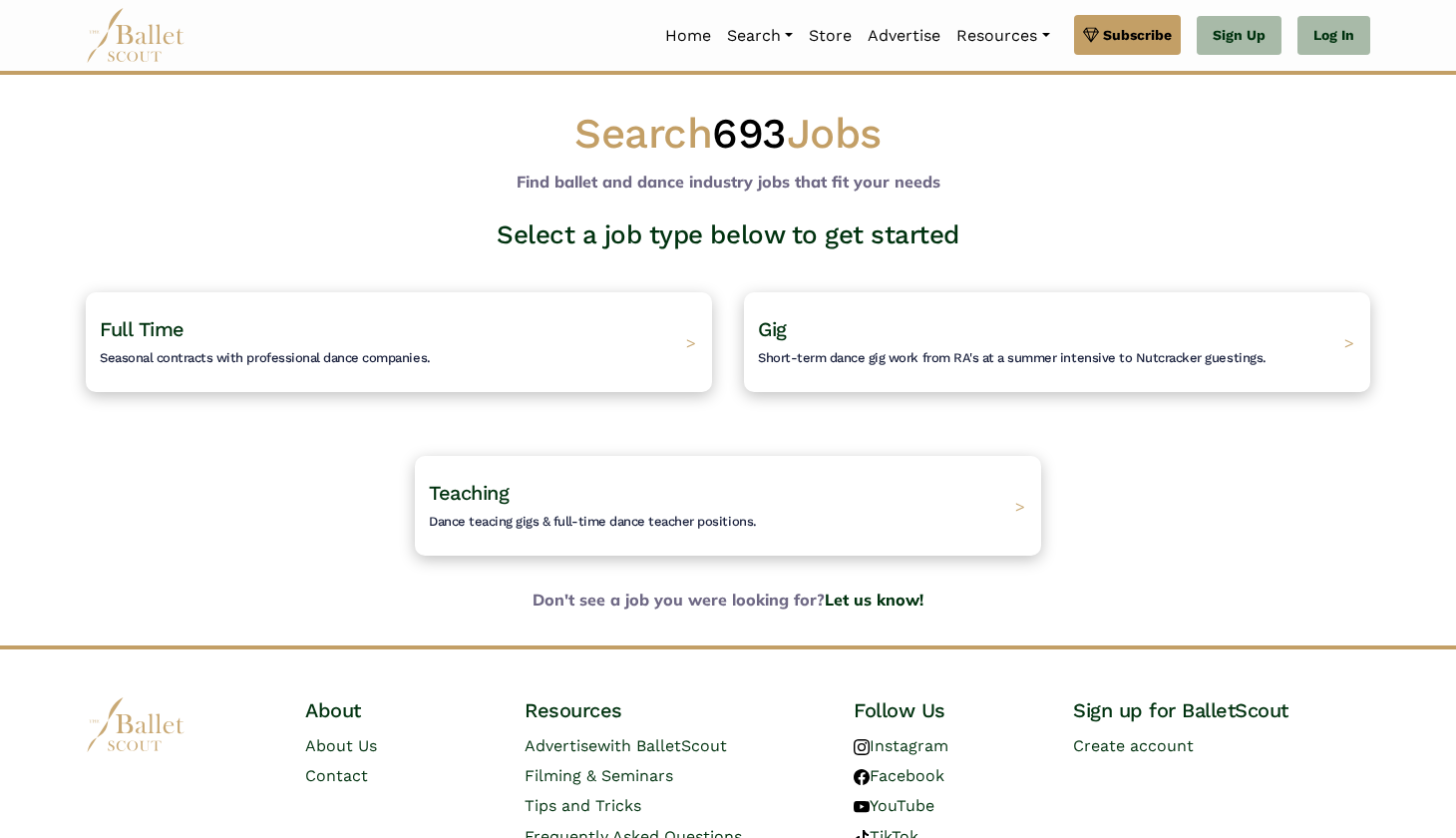 scroll, scrollTop: 0, scrollLeft: 0, axis: both 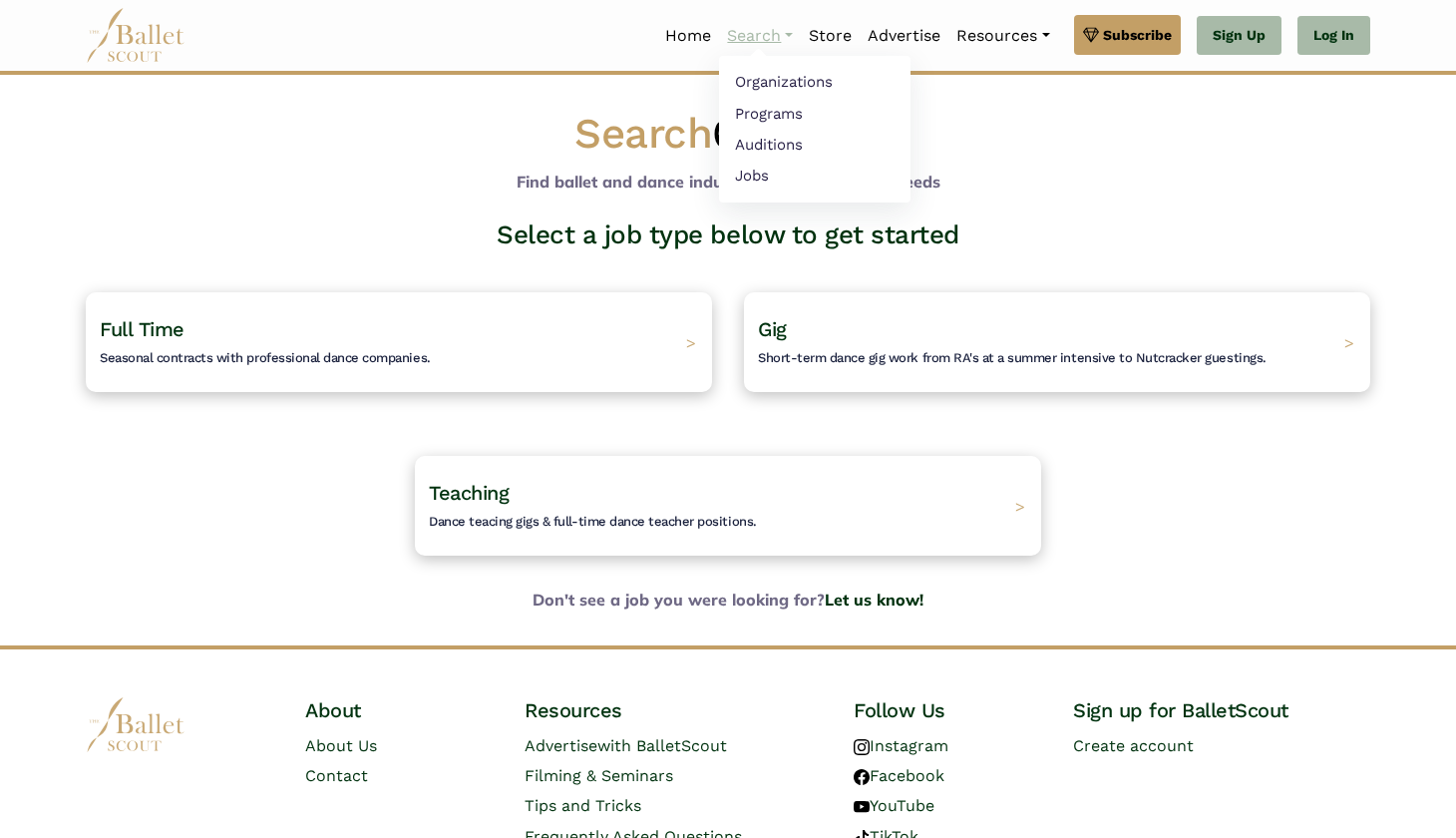 click on "Search" at bounding box center (760, 36) 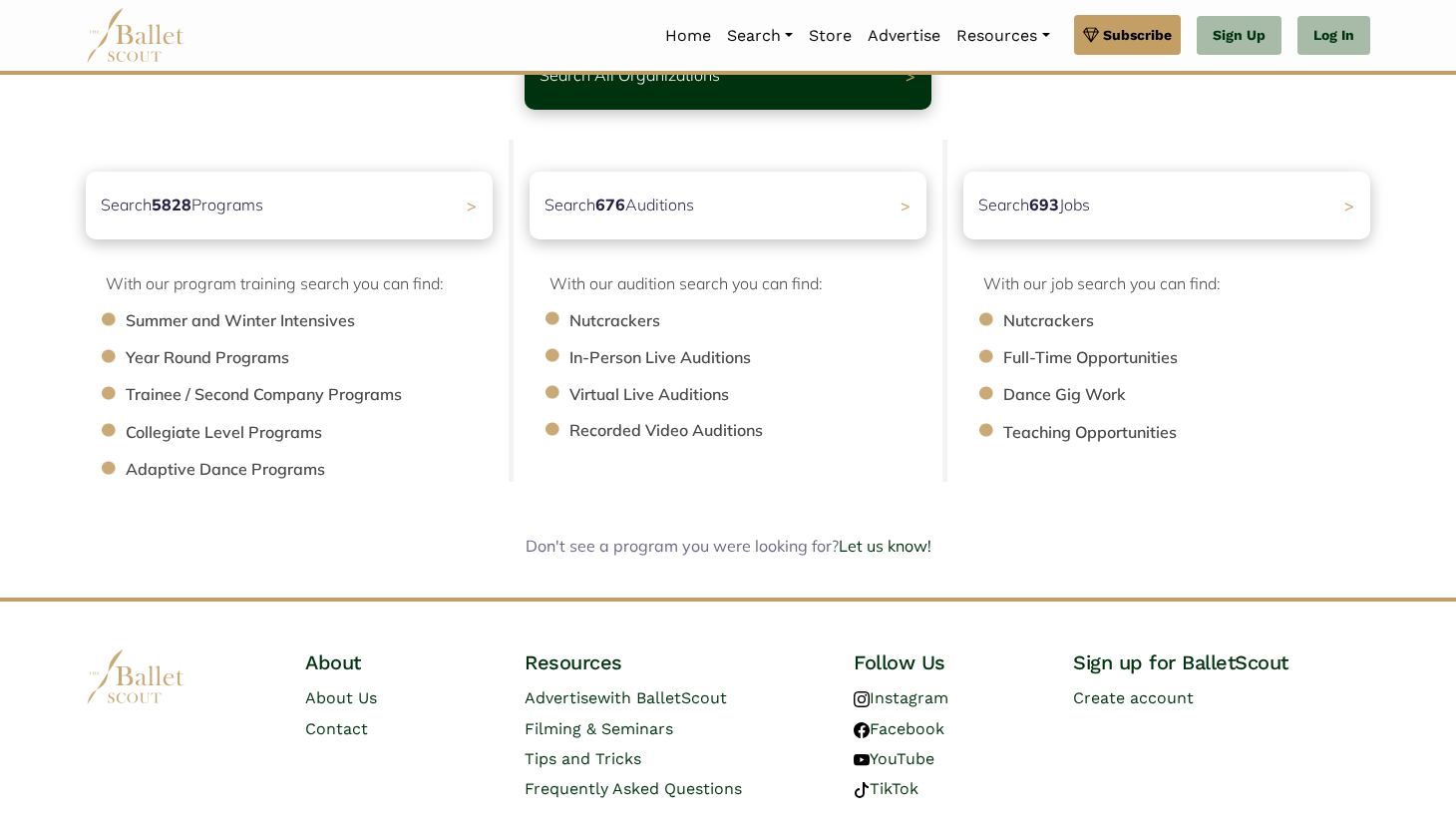scroll, scrollTop: 188, scrollLeft: 0, axis: vertical 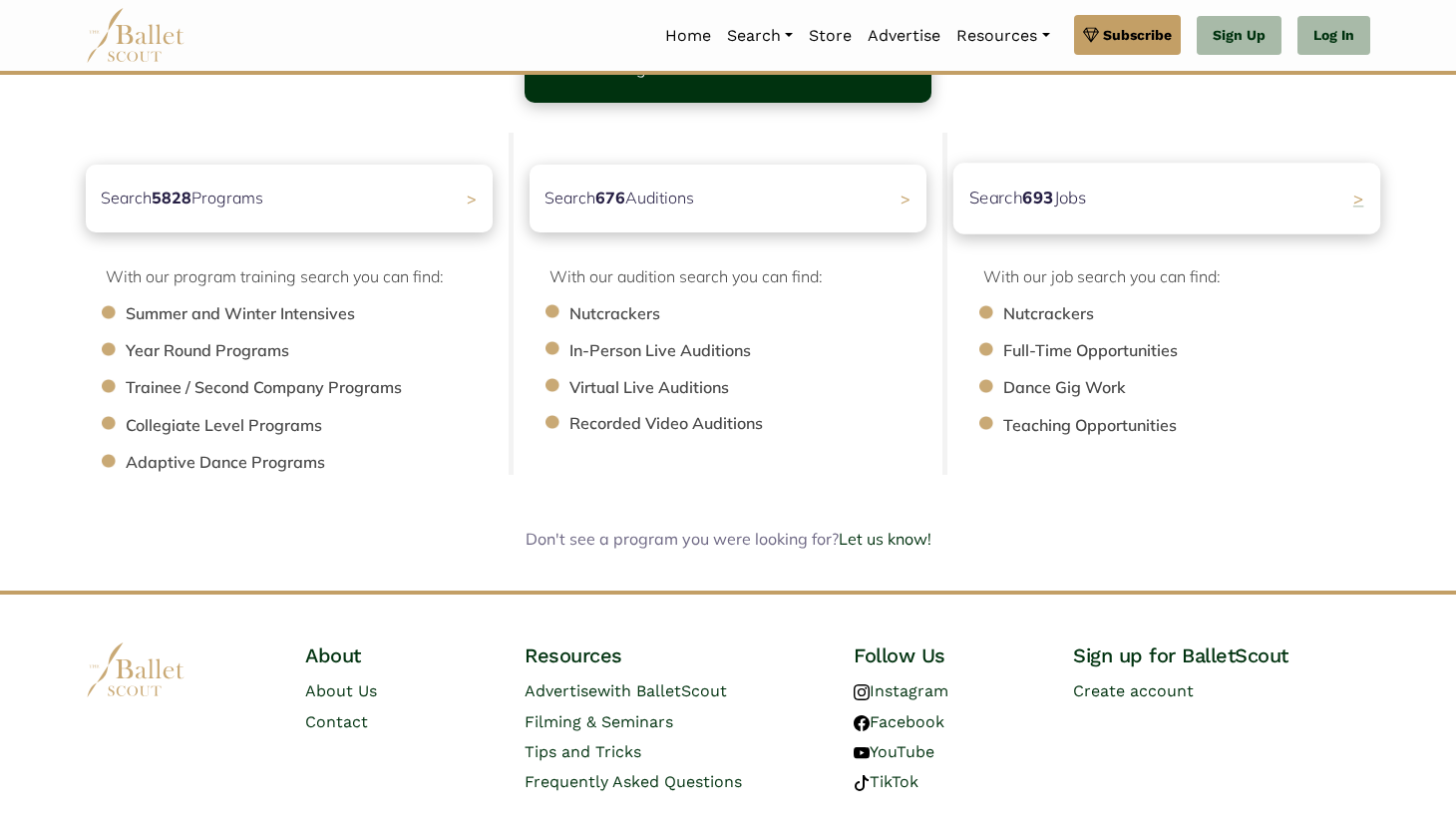 click on "Search  693  Jobs   >" at bounding box center [1167, 198] 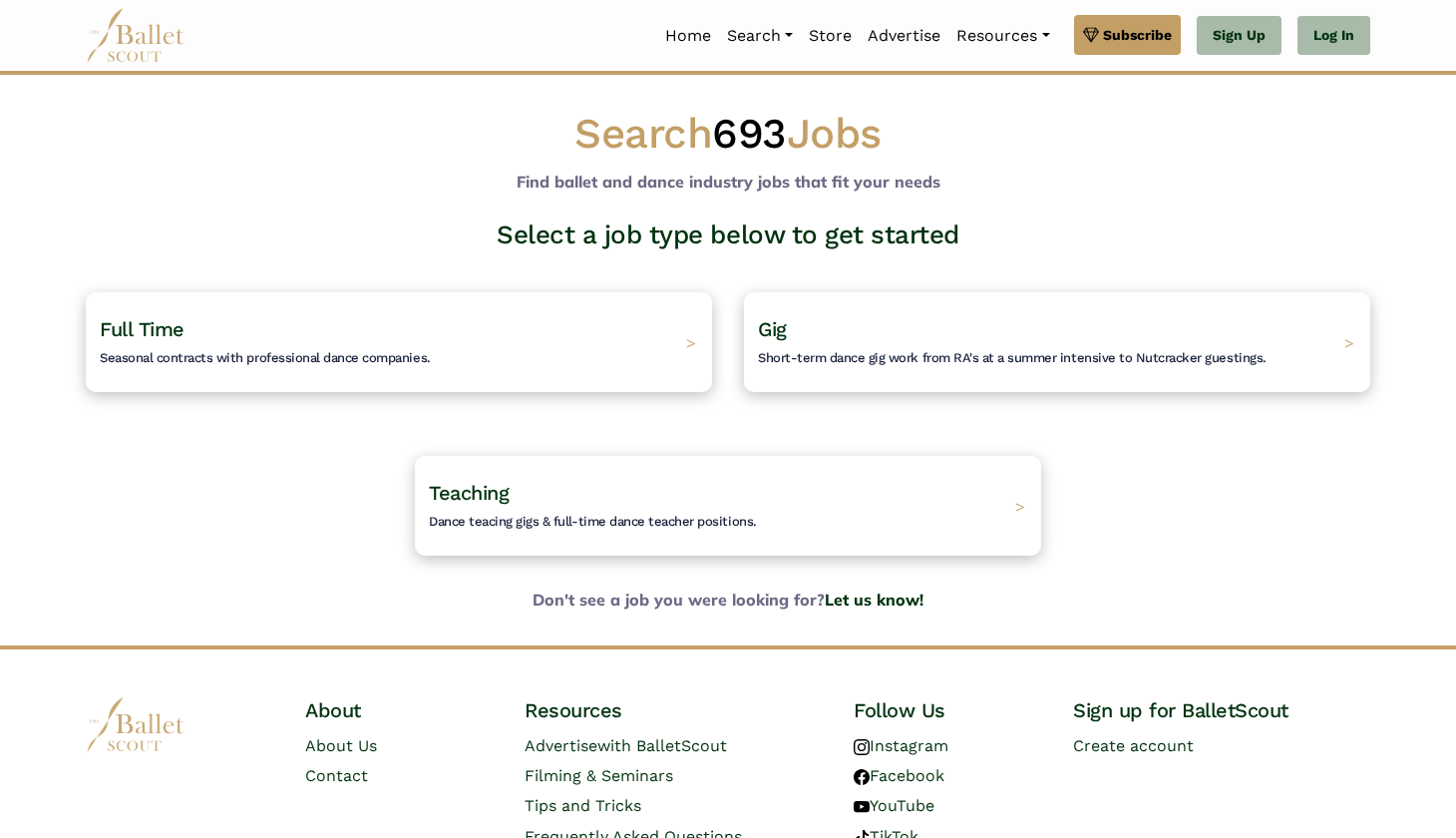 scroll, scrollTop: 0, scrollLeft: 0, axis: both 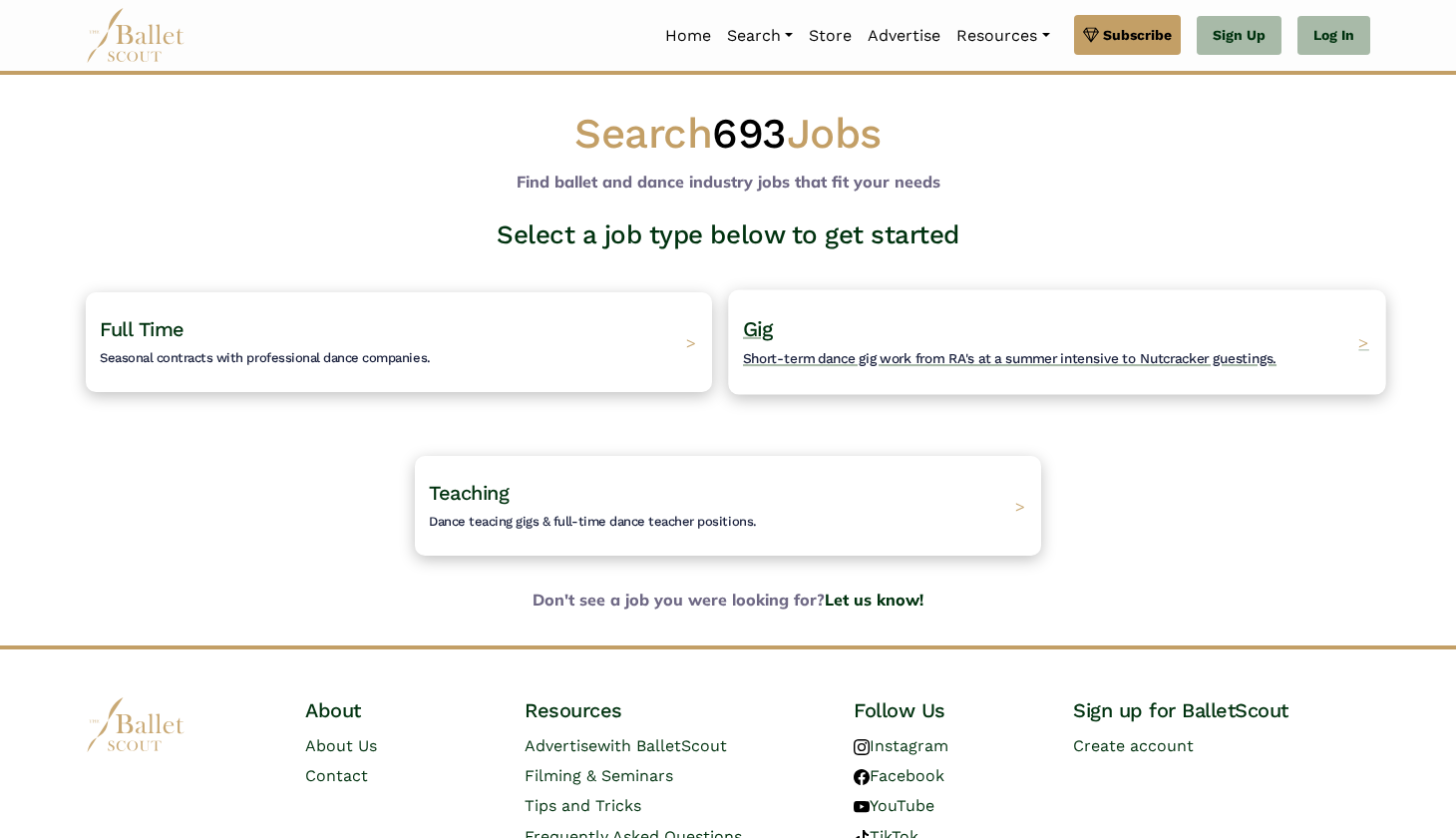 click on "Gig Short-term dance gig
work from RA's at a summer intensive to Nutcracker guestings." at bounding box center [1009, 342] 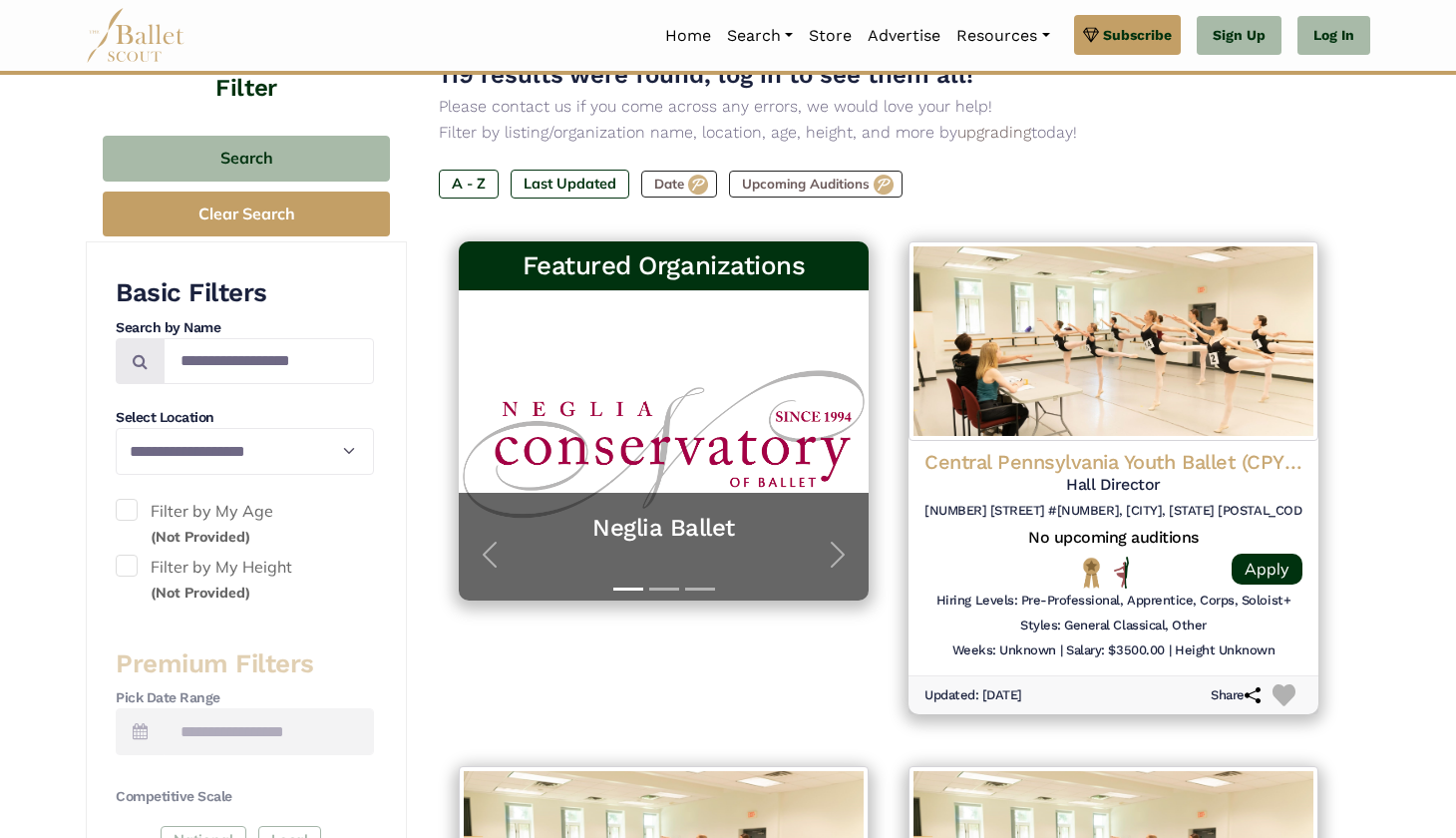 scroll, scrollTop: 259, scrollLeft: 0, axis: vertical 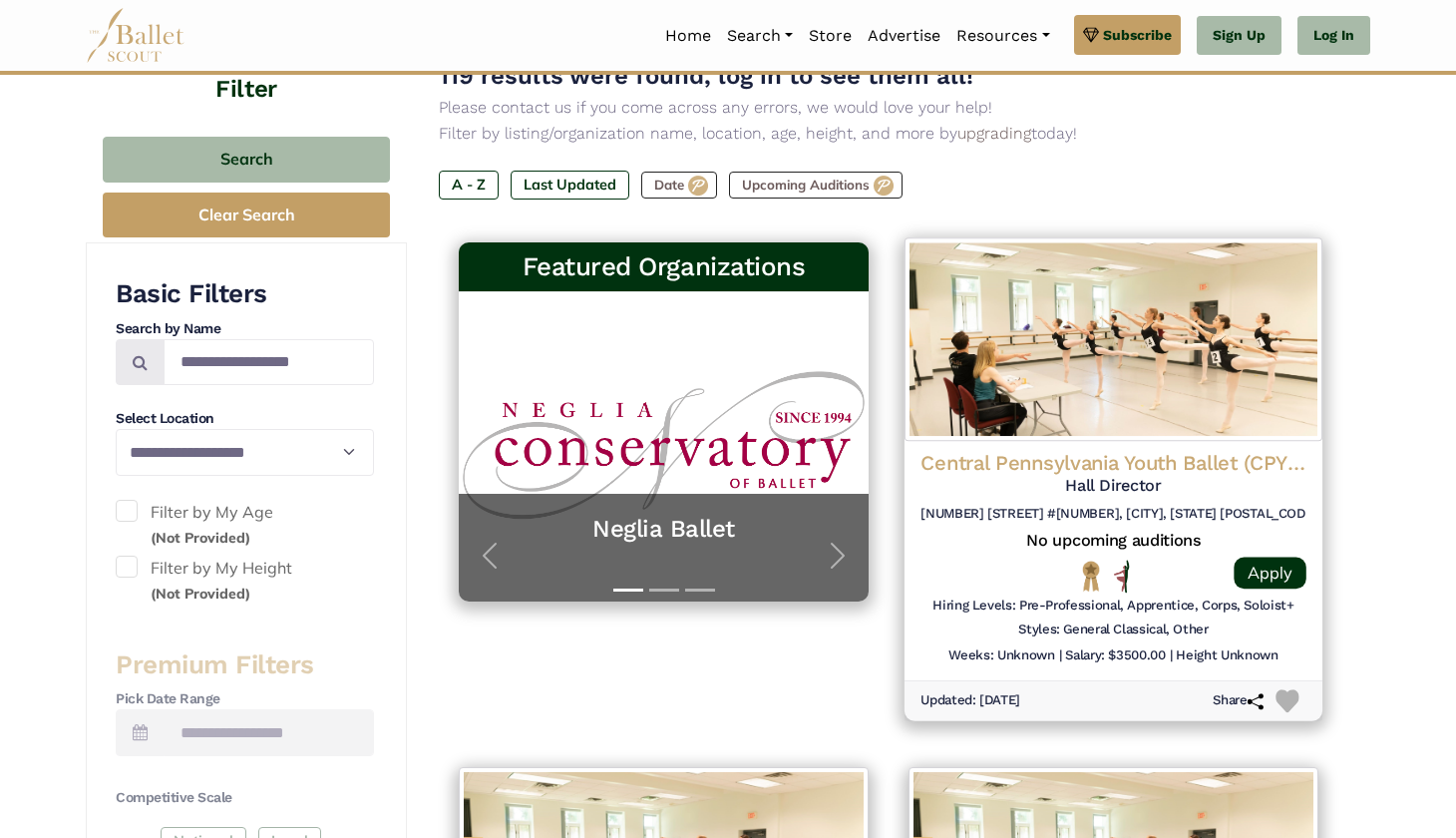 click on "Central Pennsylvania Youth Ballet (CPYB)
Hall Director
5 N Orange St # 3, Carlisle, PA 17013" at bounding box center [1113, 489] 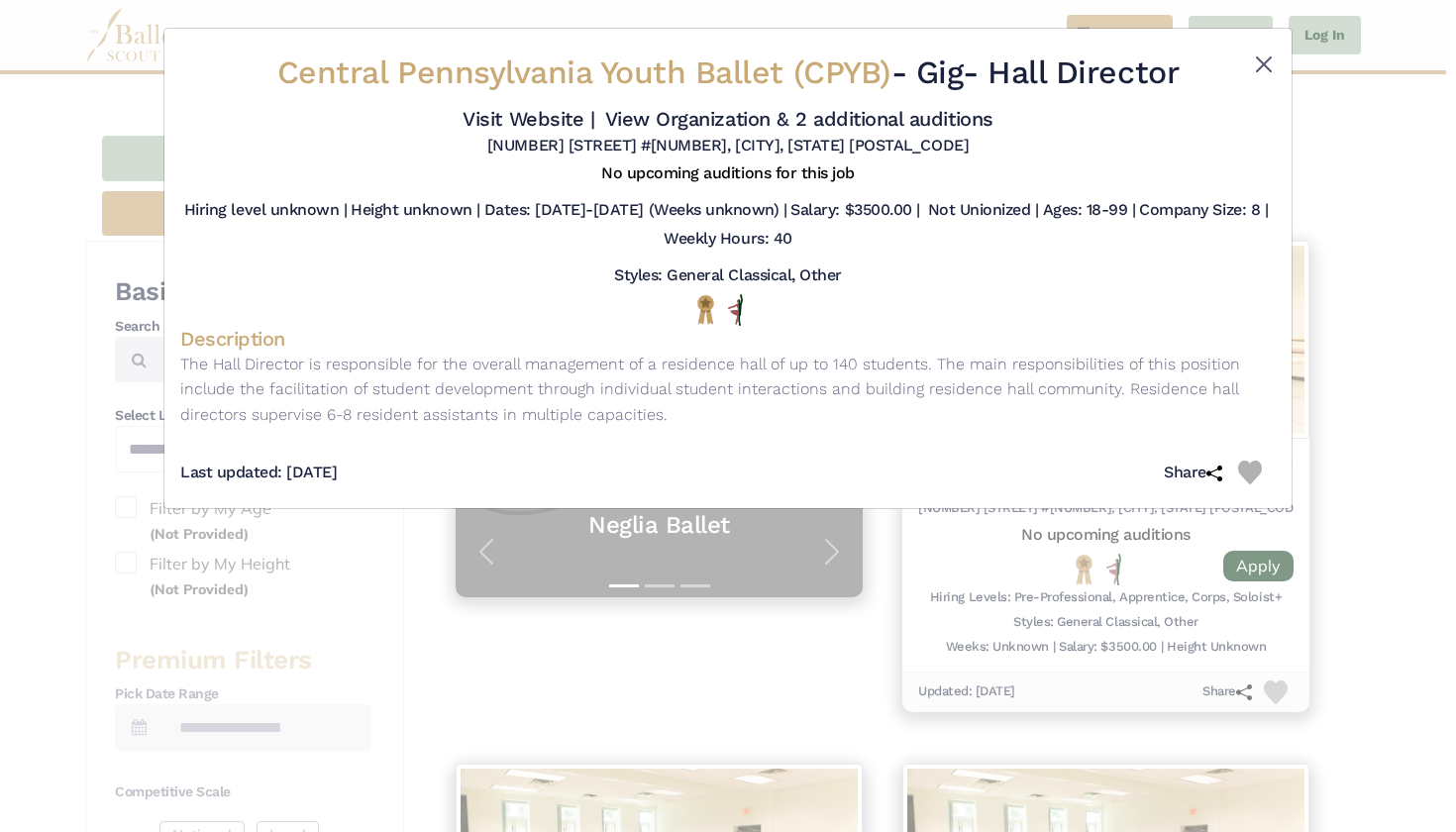 click at bounding box center (1264, 64) 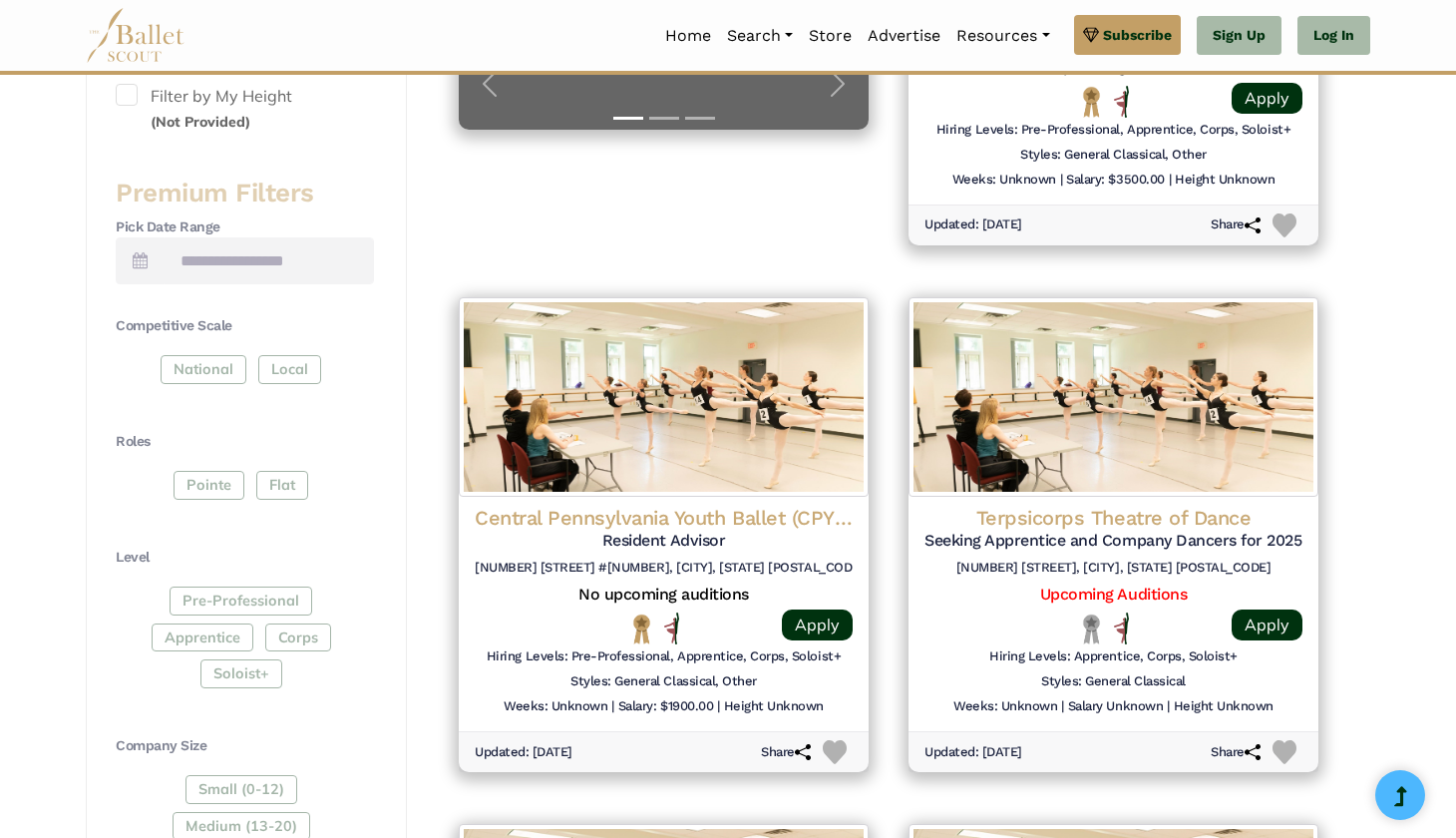 scroll, scrollTop: 755, scrollLeft: 0, axis: vertical 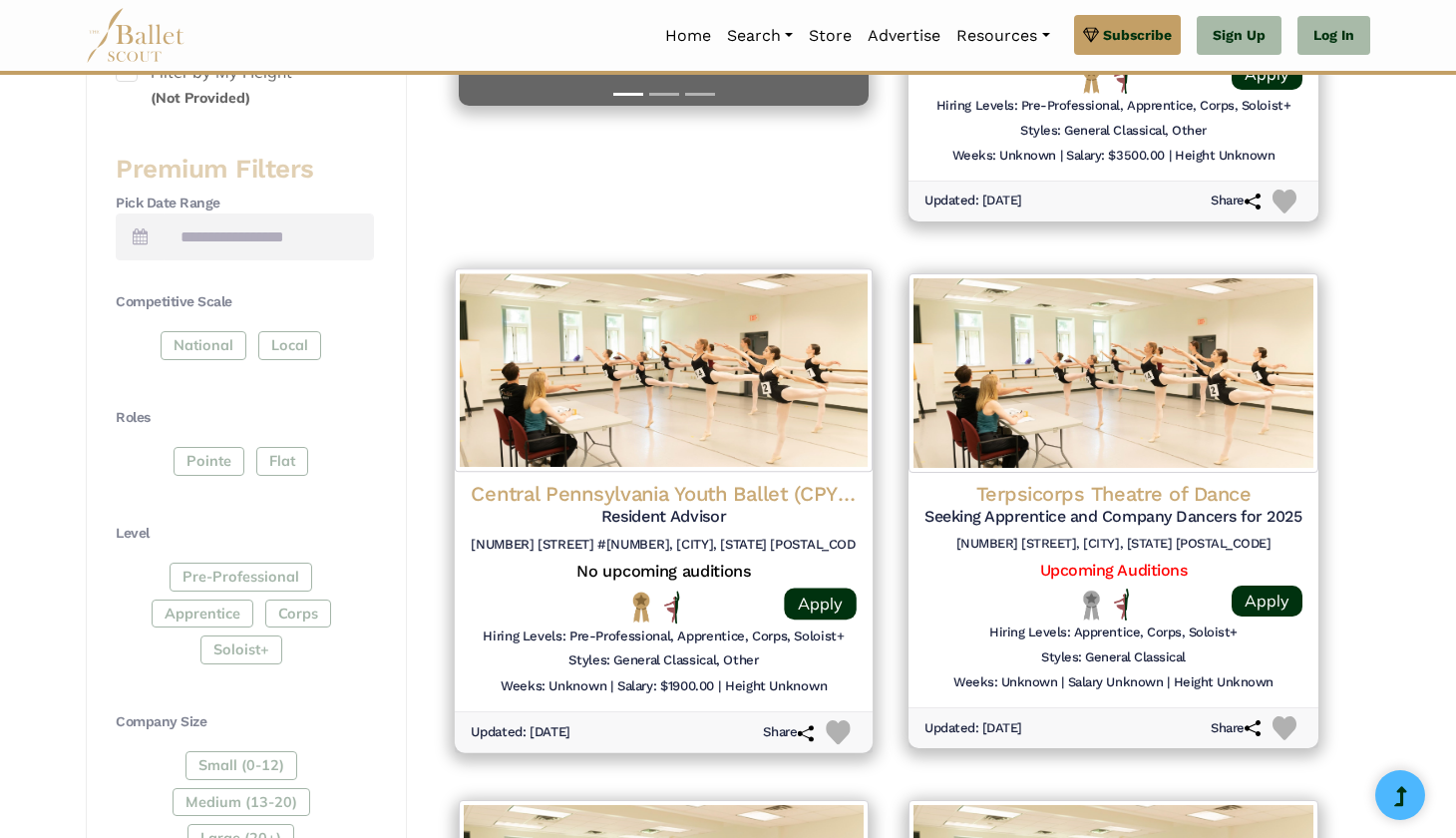 click on "Resident Advisor" at bounding box center (1113, -10) 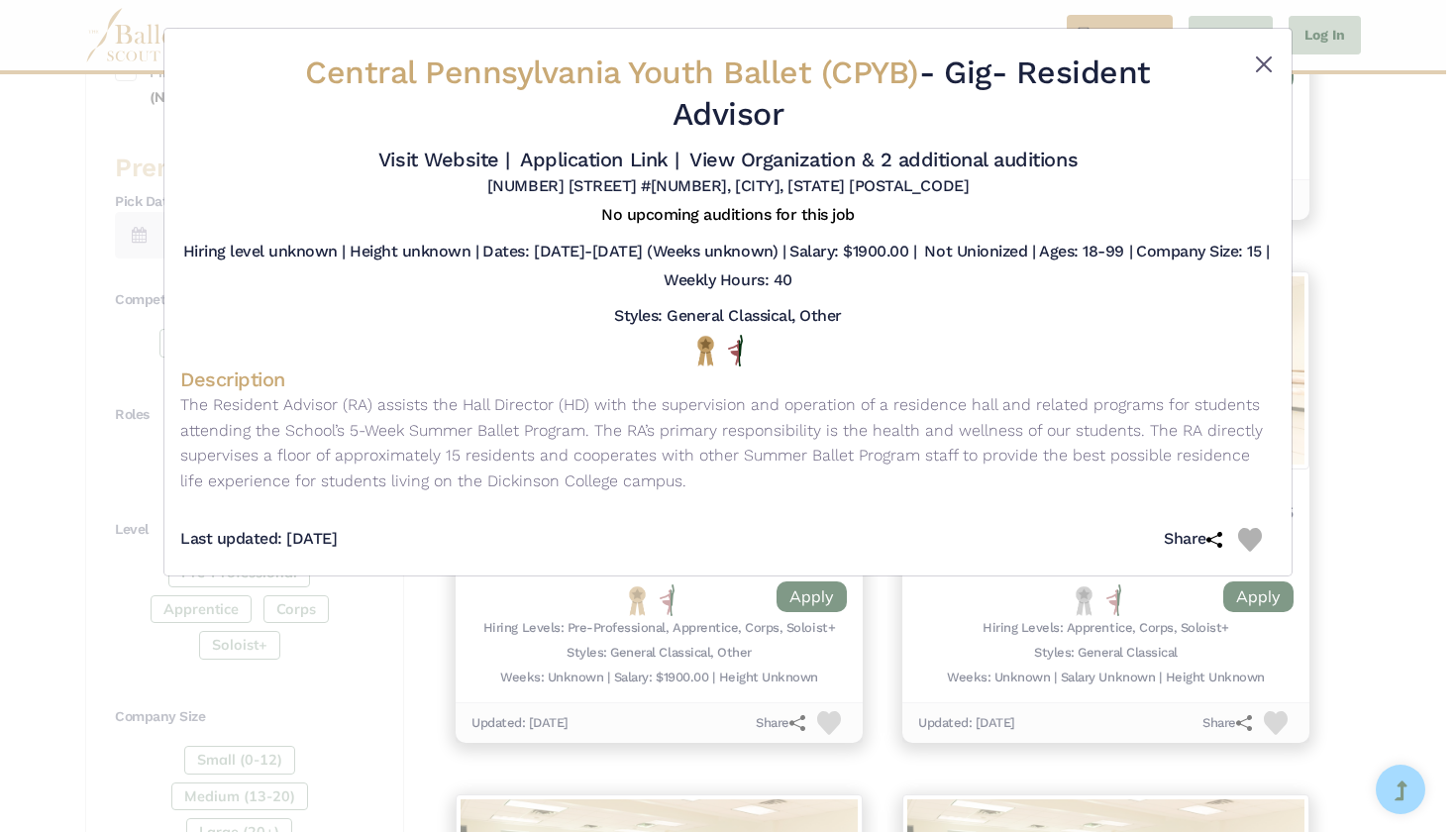 click at bounding box center [1264, 64] 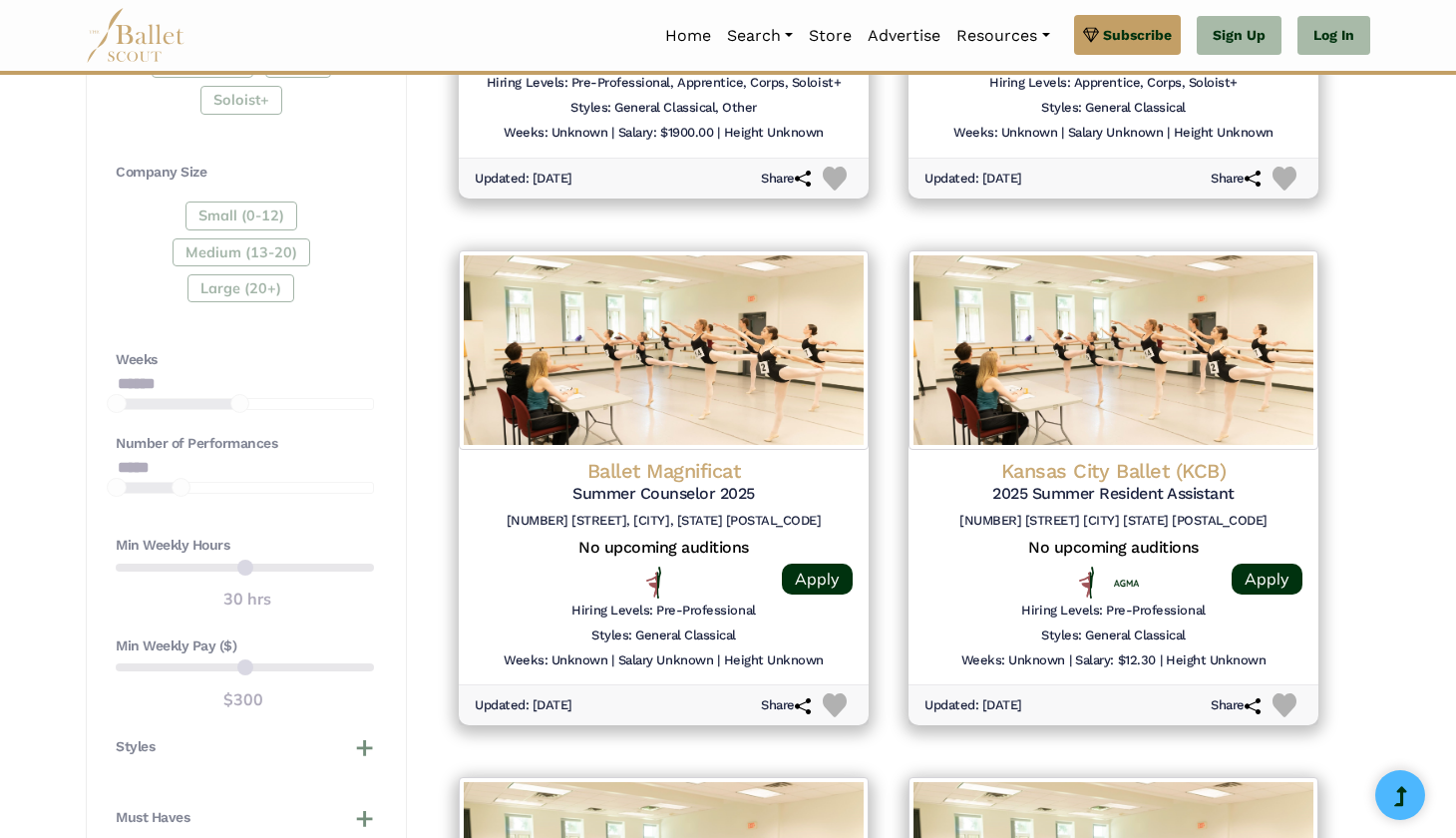 scroll, scrollTop: 1322, scrollLeft: 0, axis: vertical 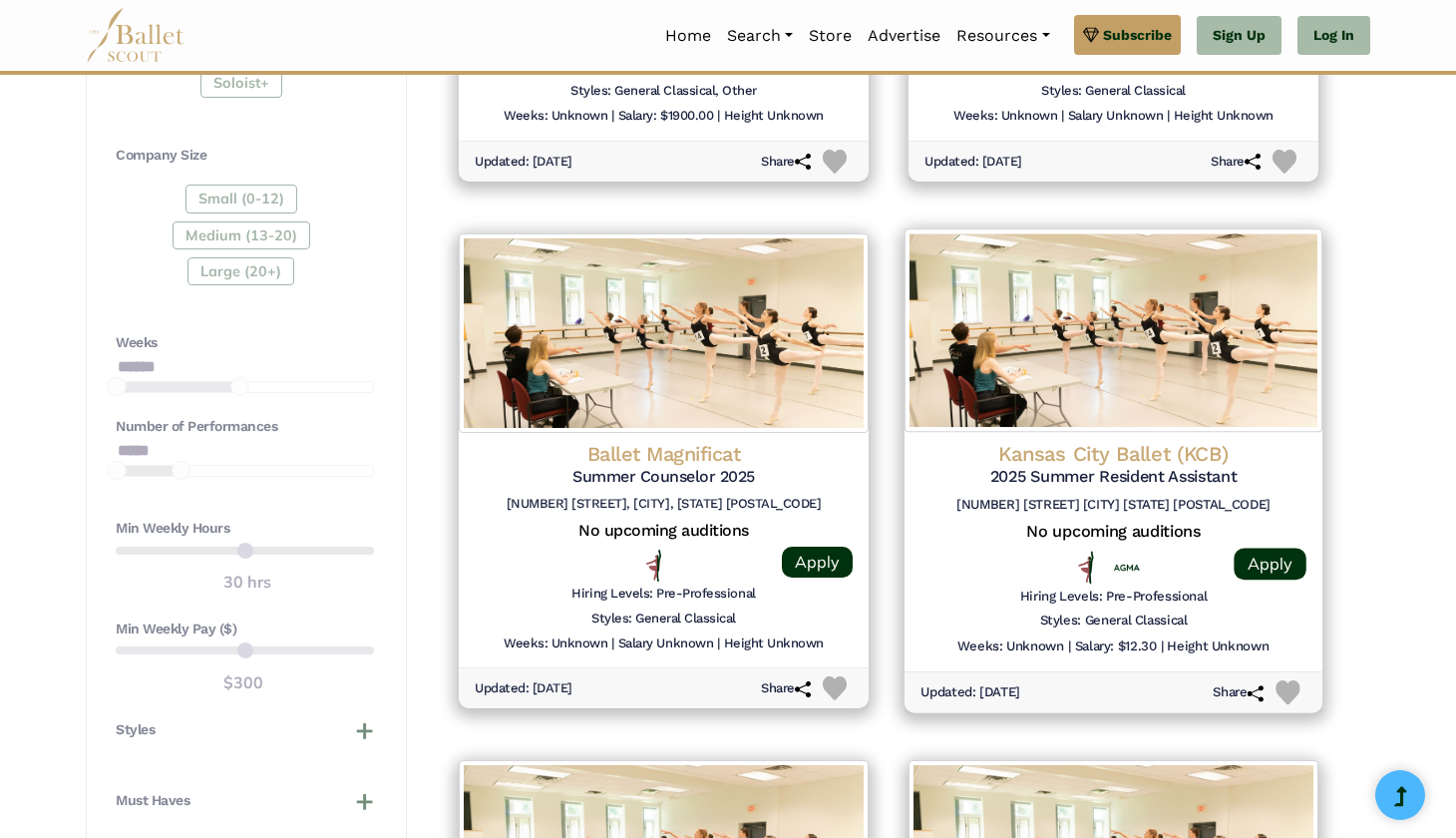click on "Kansas City Ballet (KCB)
2025 Summer Resident Assistant
500 W Pershing Rd Kansas City MO 64108" at bounding box center (1113, 481) 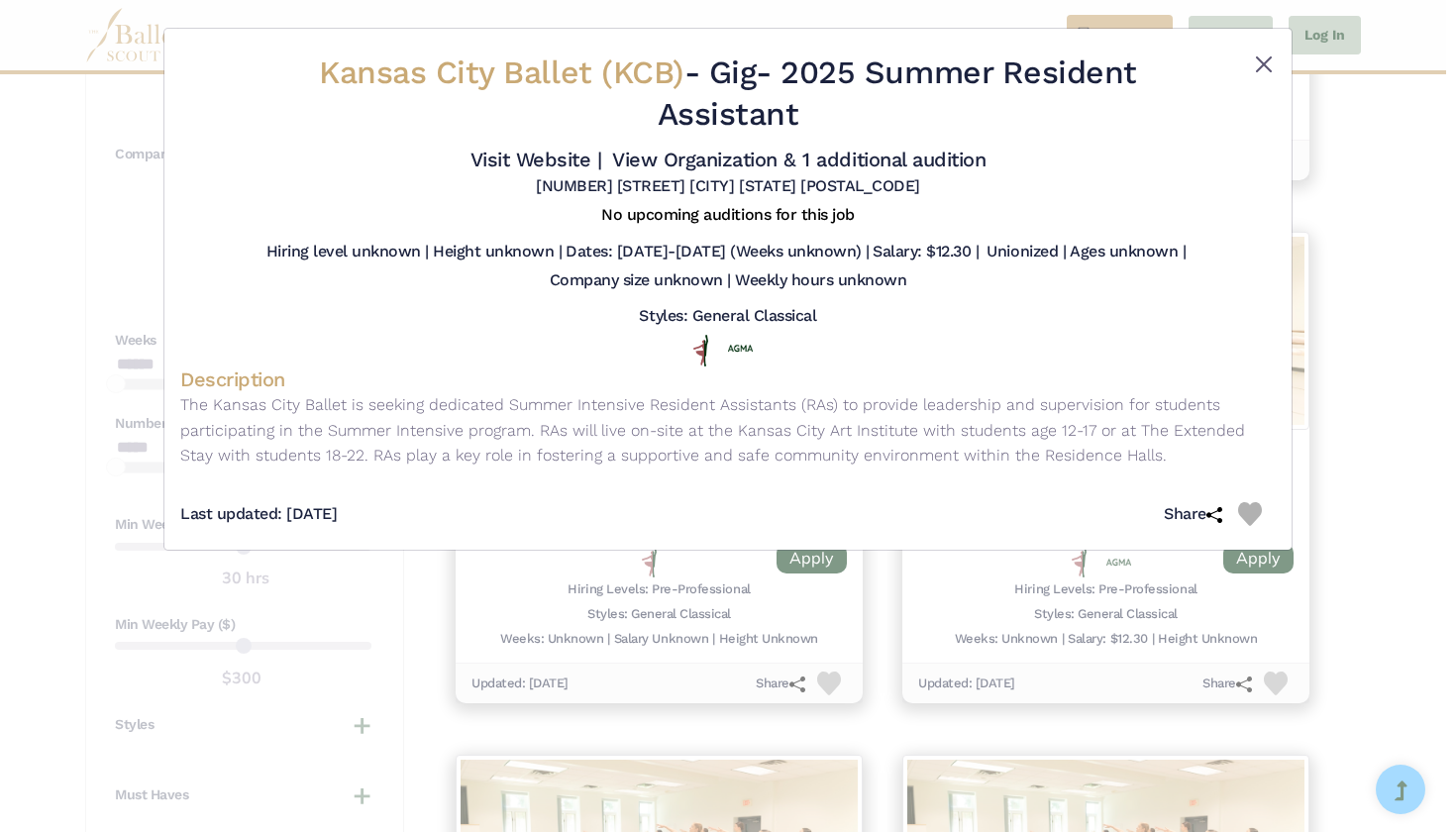 click at bounding box center (1264, 64) 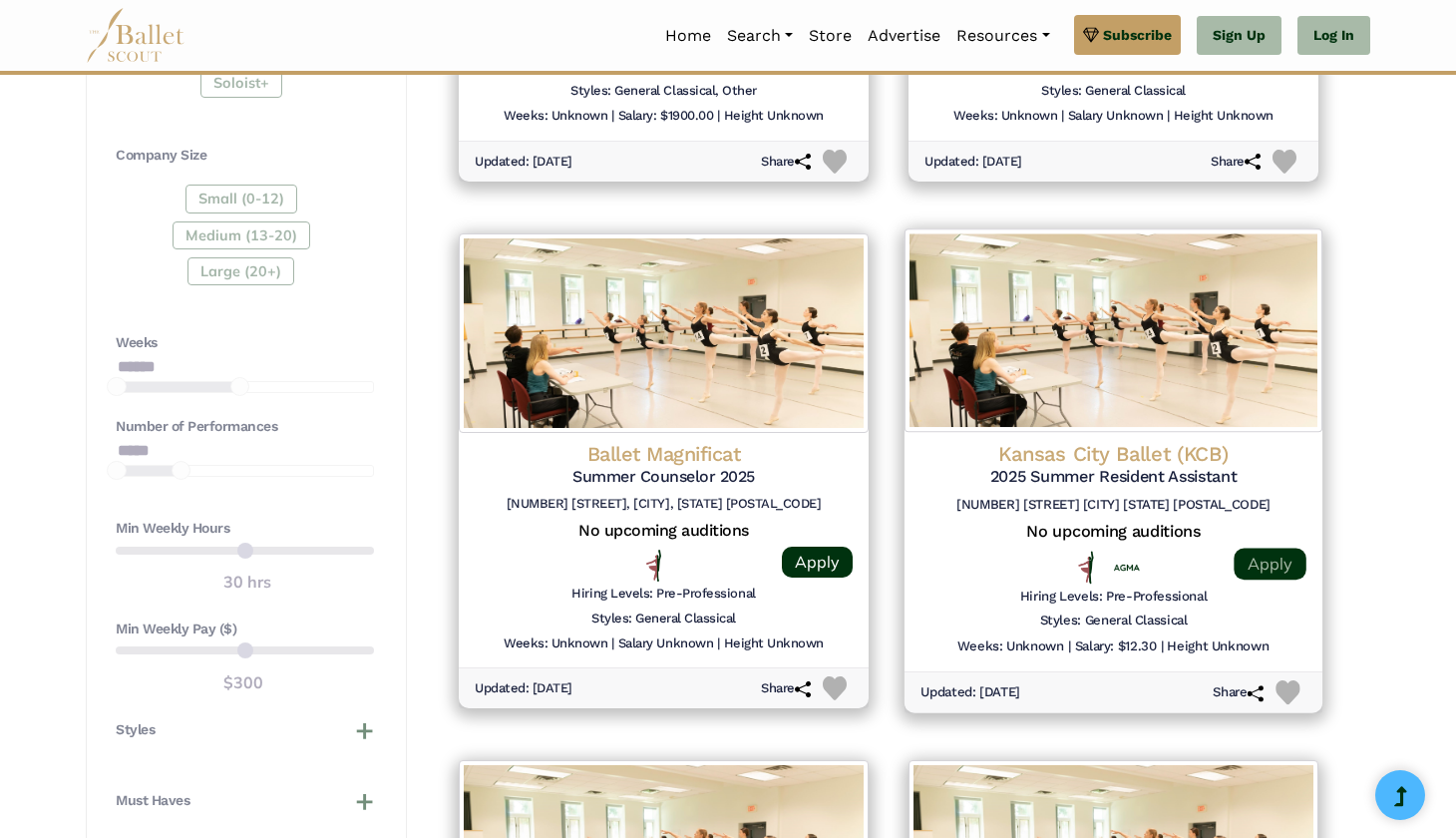 click on "Apply" at bounding box center (1270, 564) 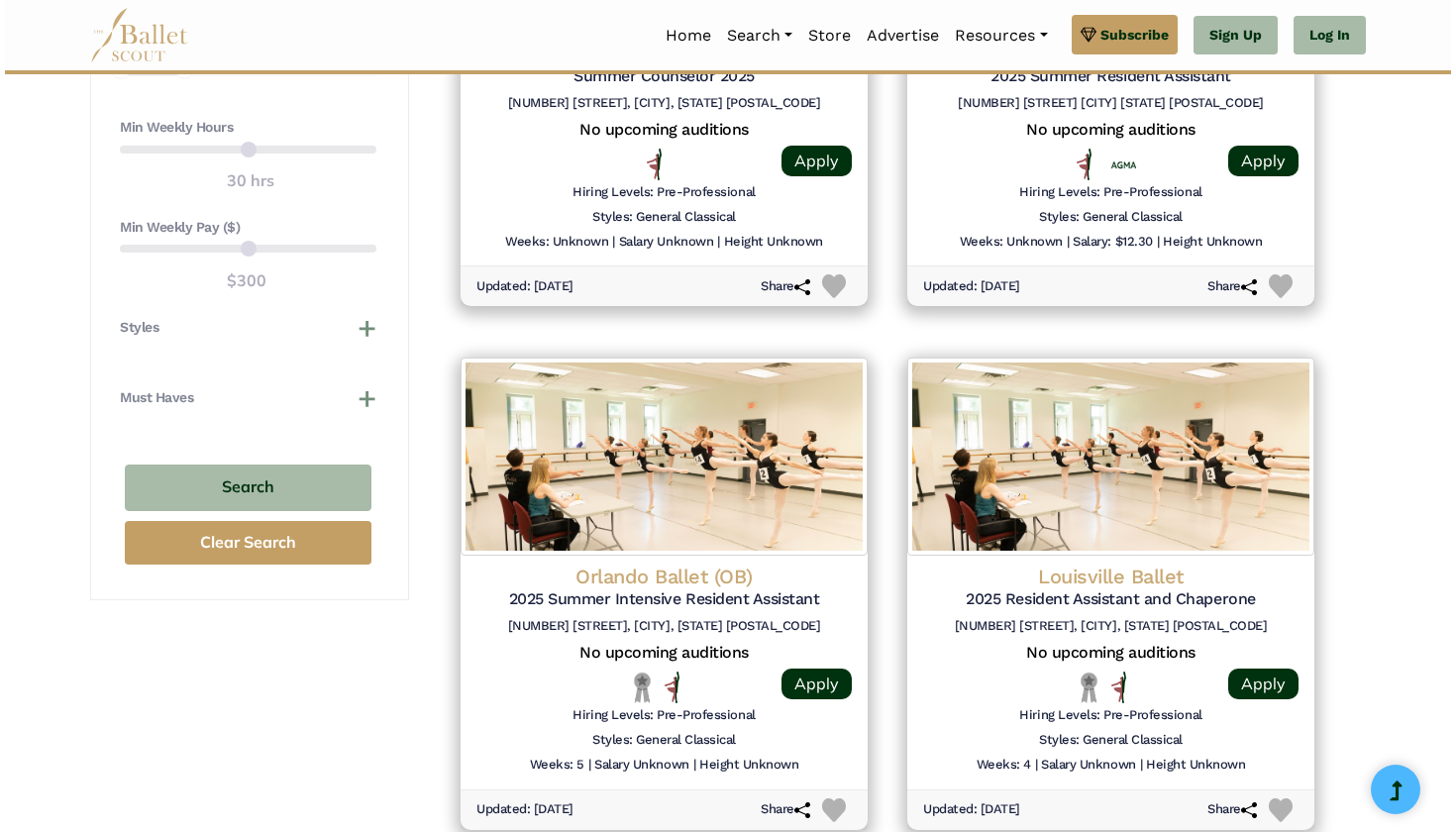 scroll, scrollTop: 1710, scrollLeft: 0, axis: vertical 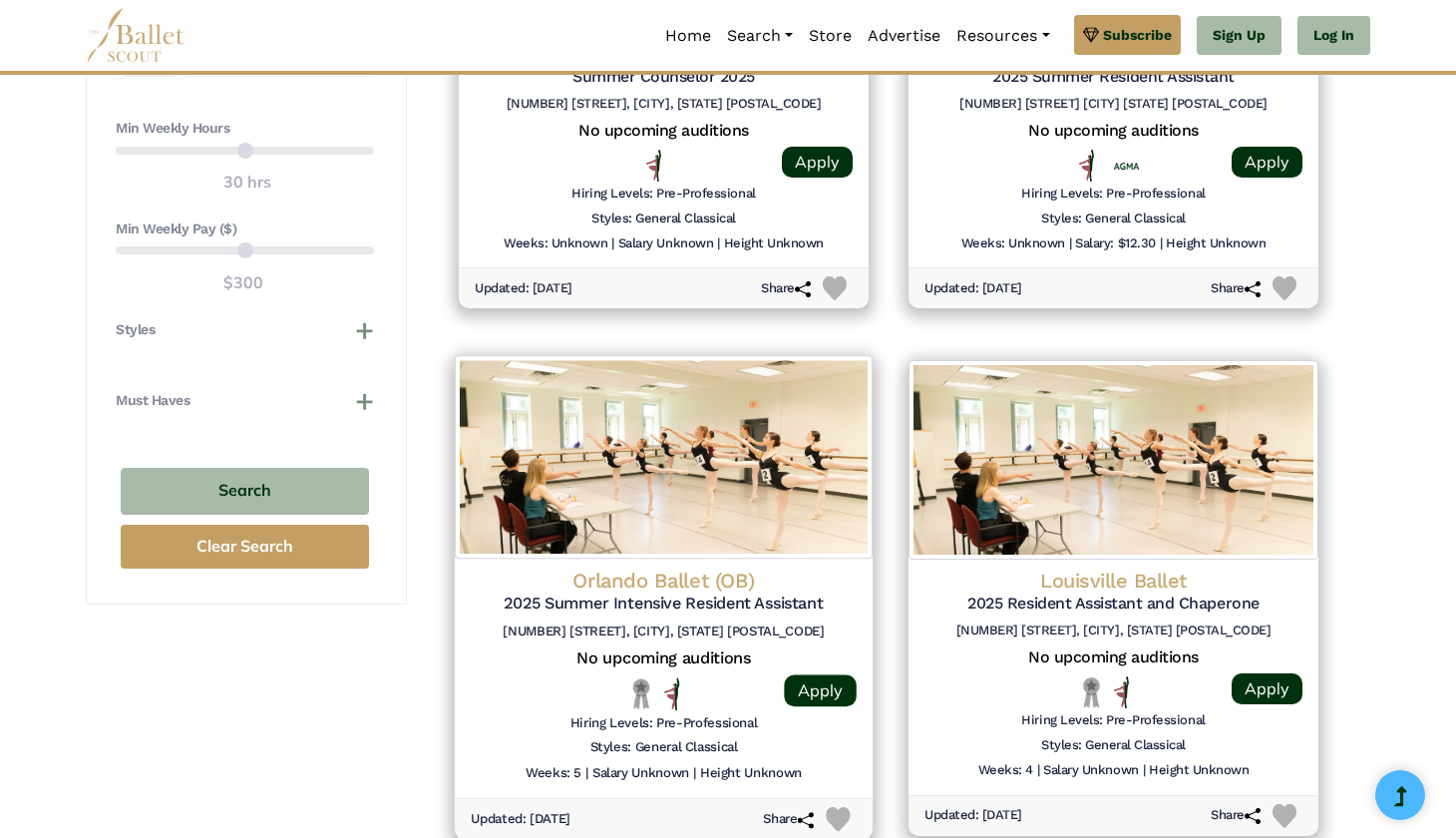 click on "[NUMBER] [STREET] #[NUMBER], [CITY], [STATE] [POSTAL_CODE]" at bounding box center (663, 631) 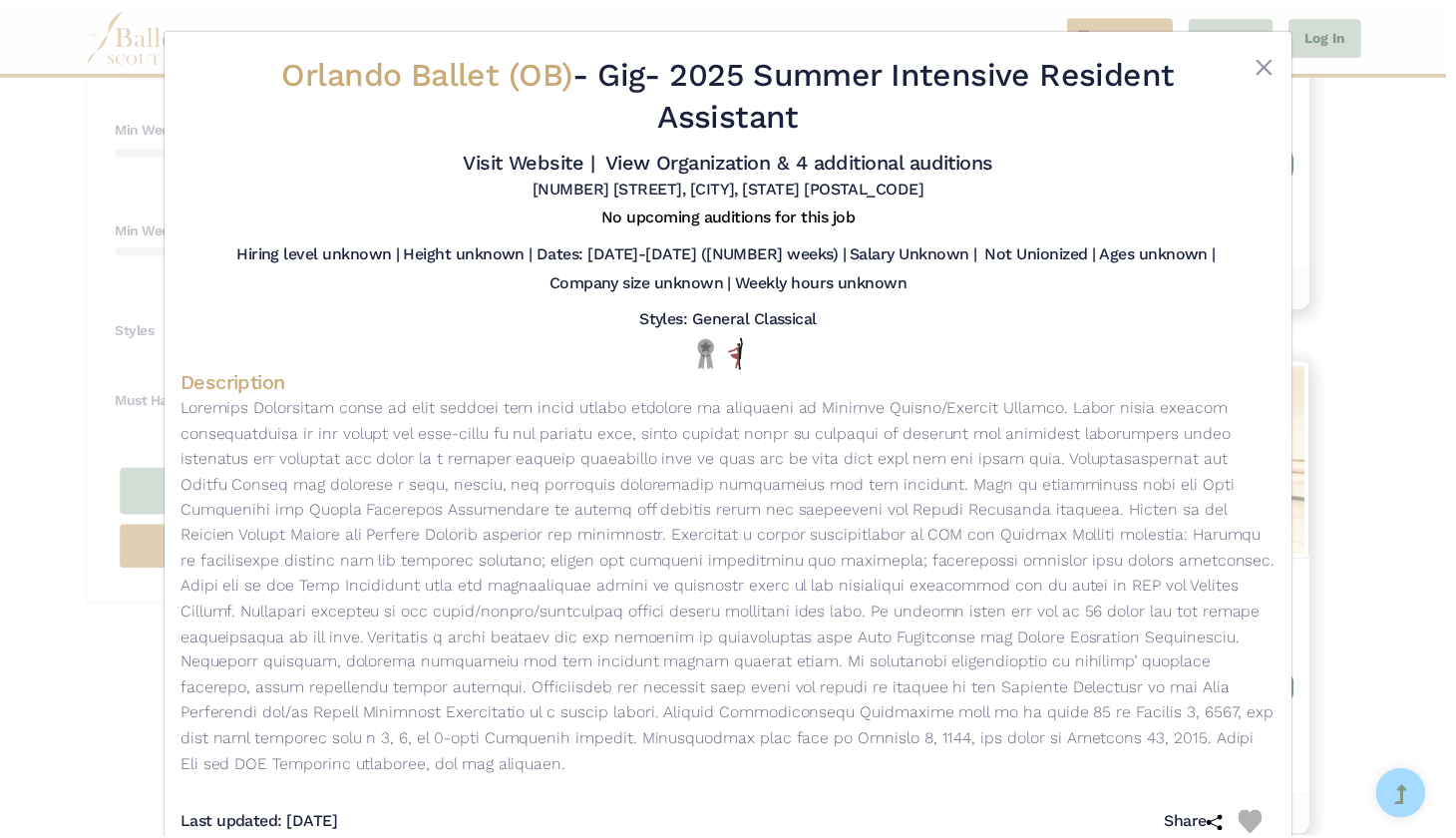 scroll, scrollTop: 0, scrollLeft: 0, axis: both 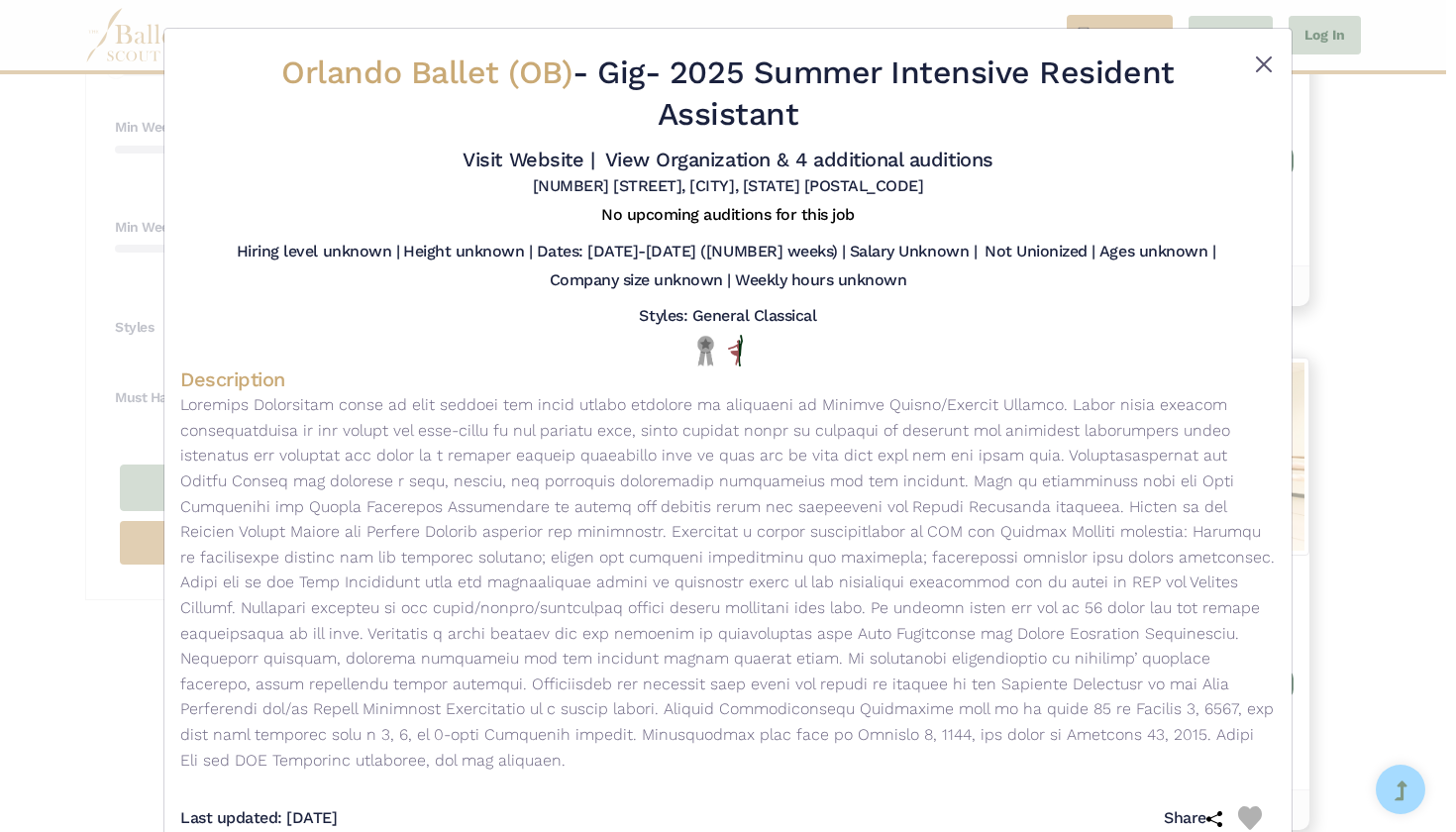 click at bounding box center (1264, 64) 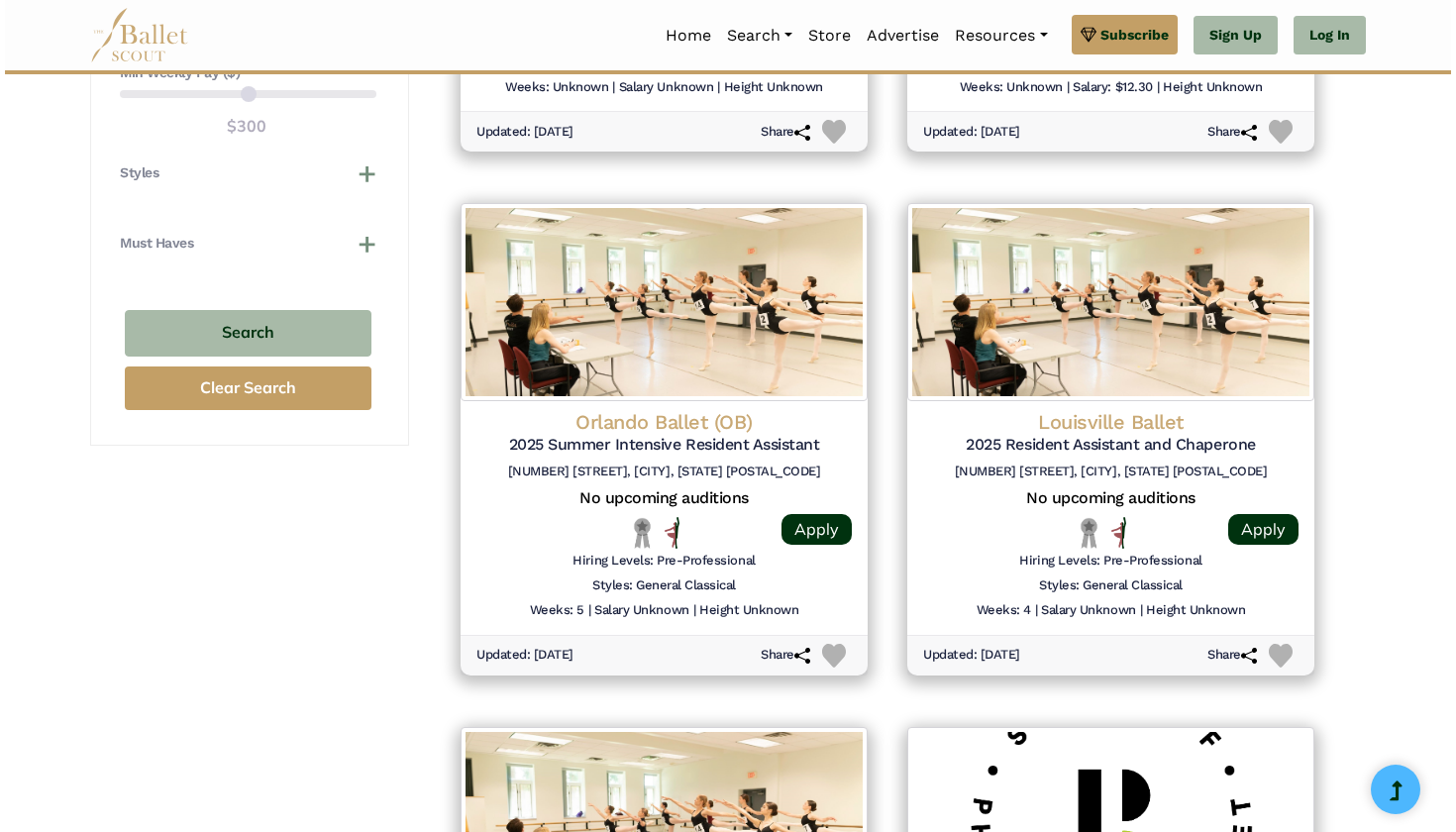 scroll, scrollTop: 1863, scrollLeft: 0, axis: vertical 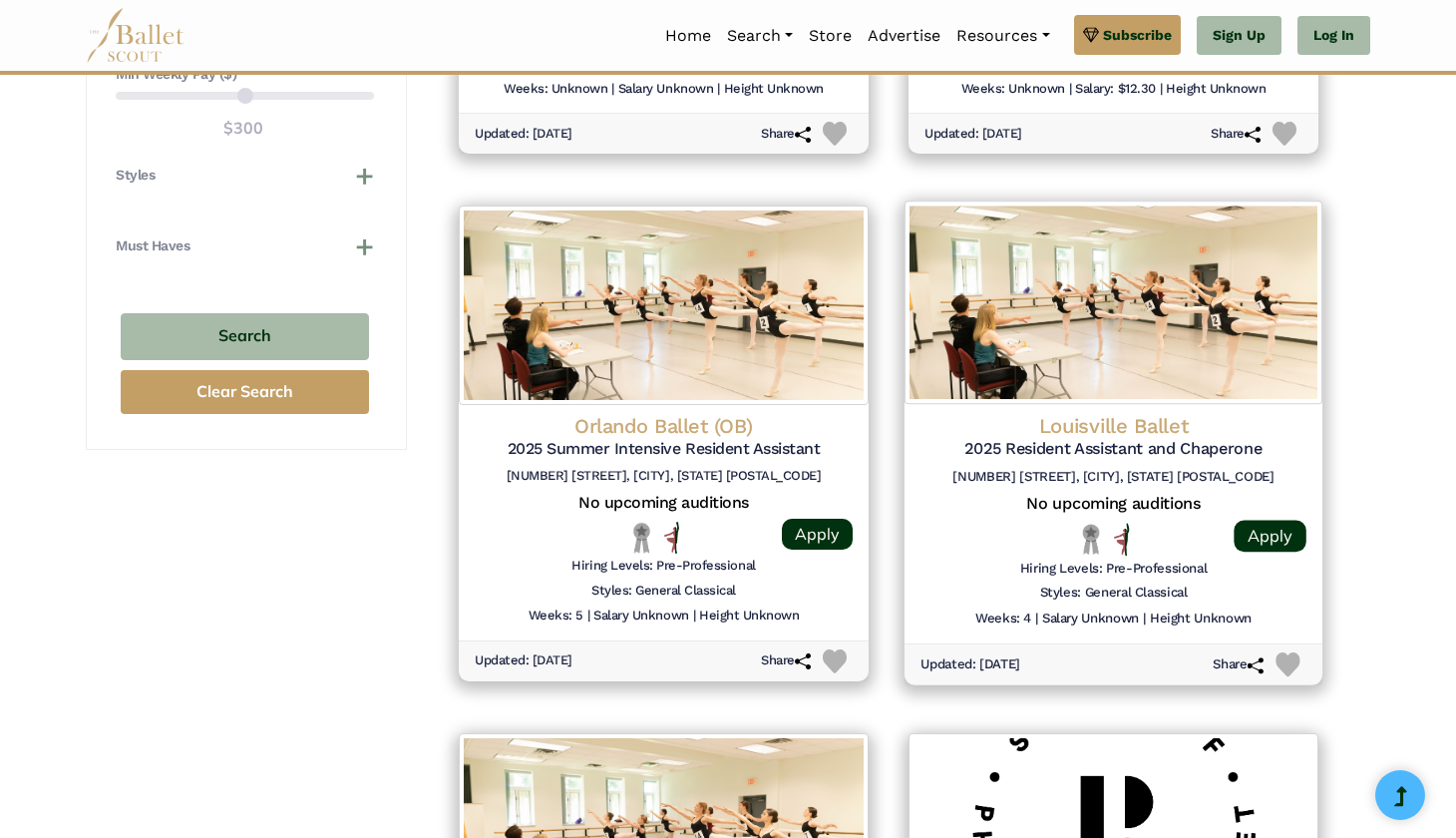 click on "2025 Resident Assistant and Chaperone" at bounding box center (1113, -1131) 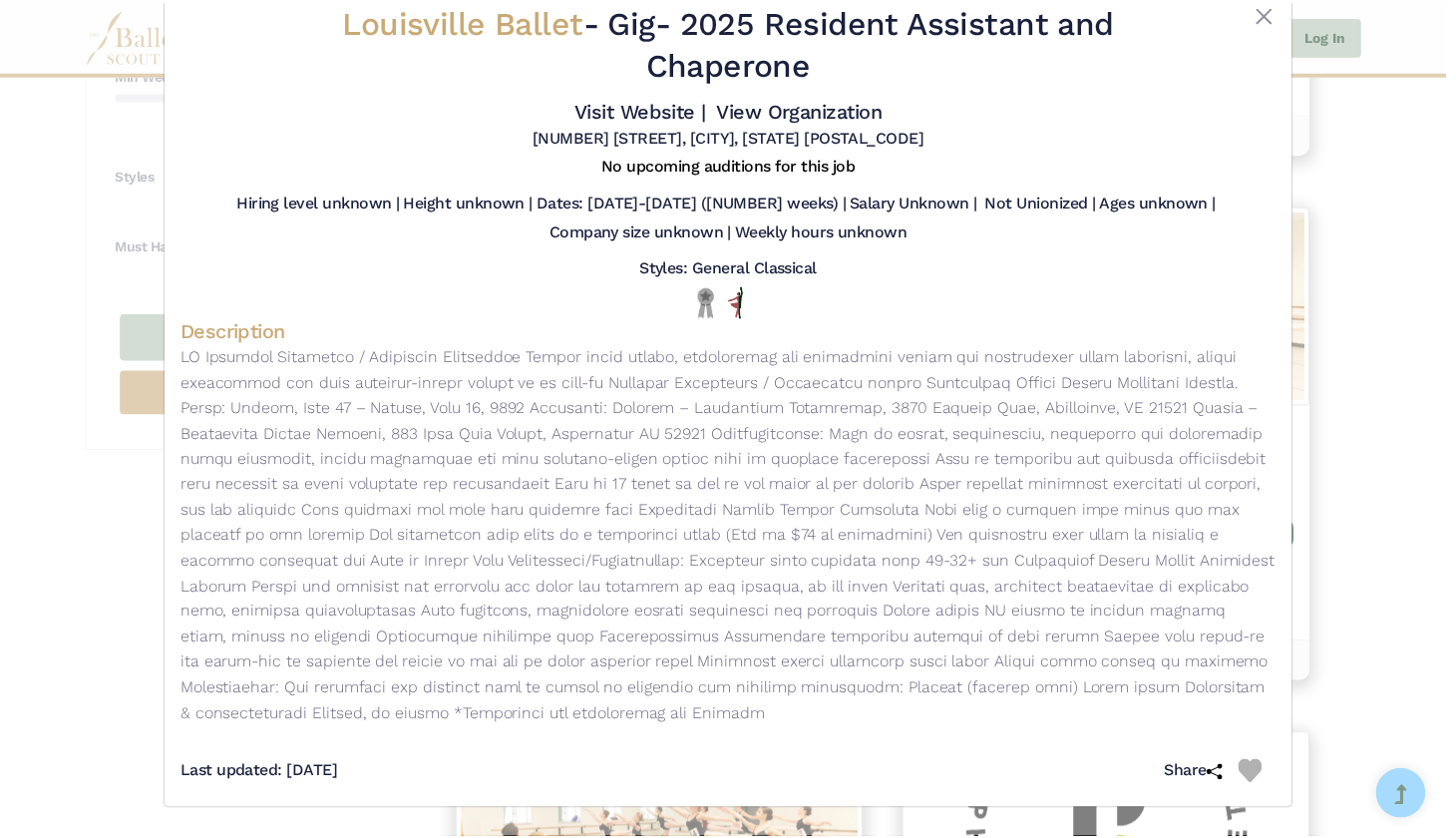scroll, scrollTop: 63, scrollLeft: 0, axis: vertical 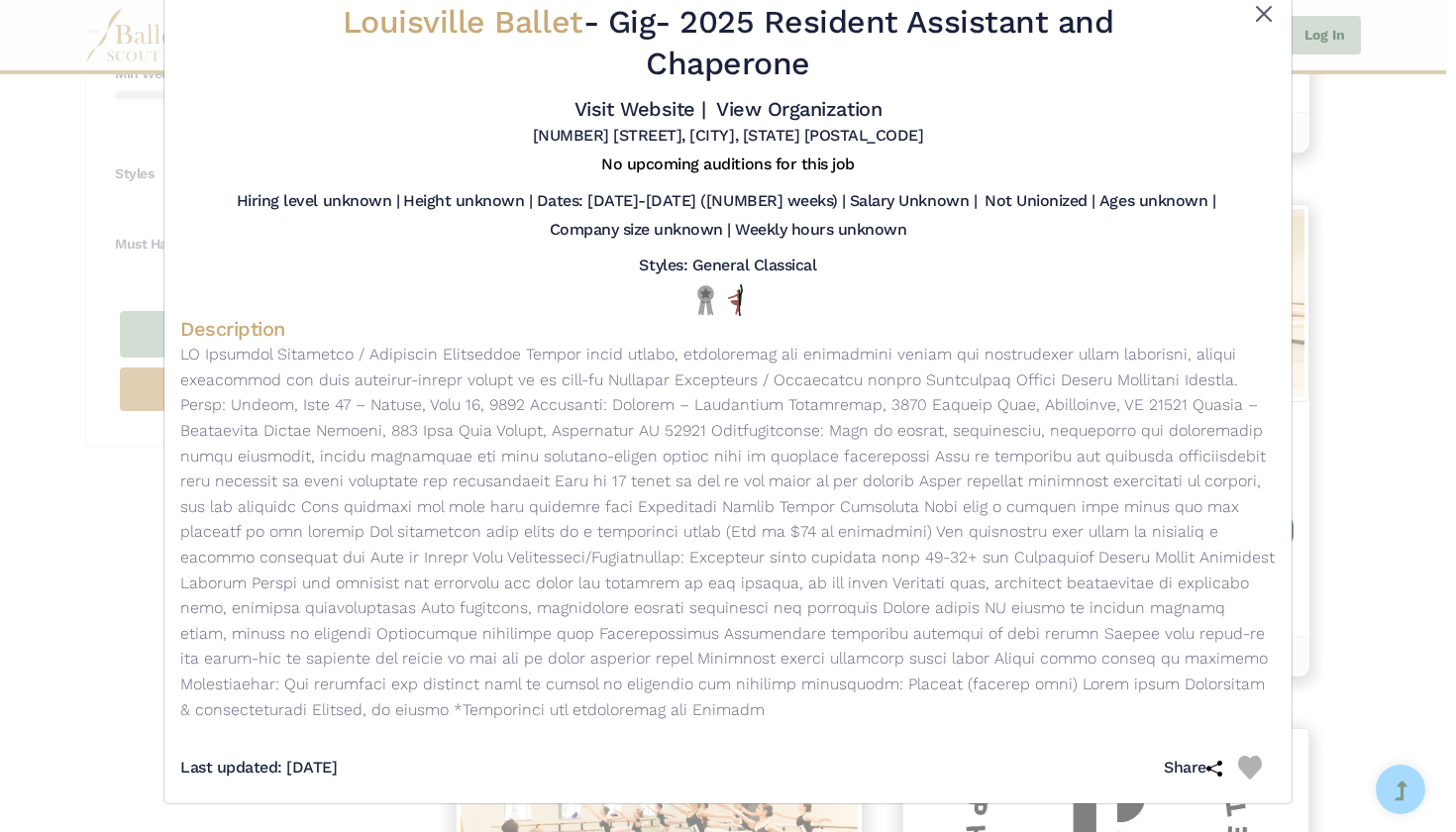 click at bounding box center [1264, 14] 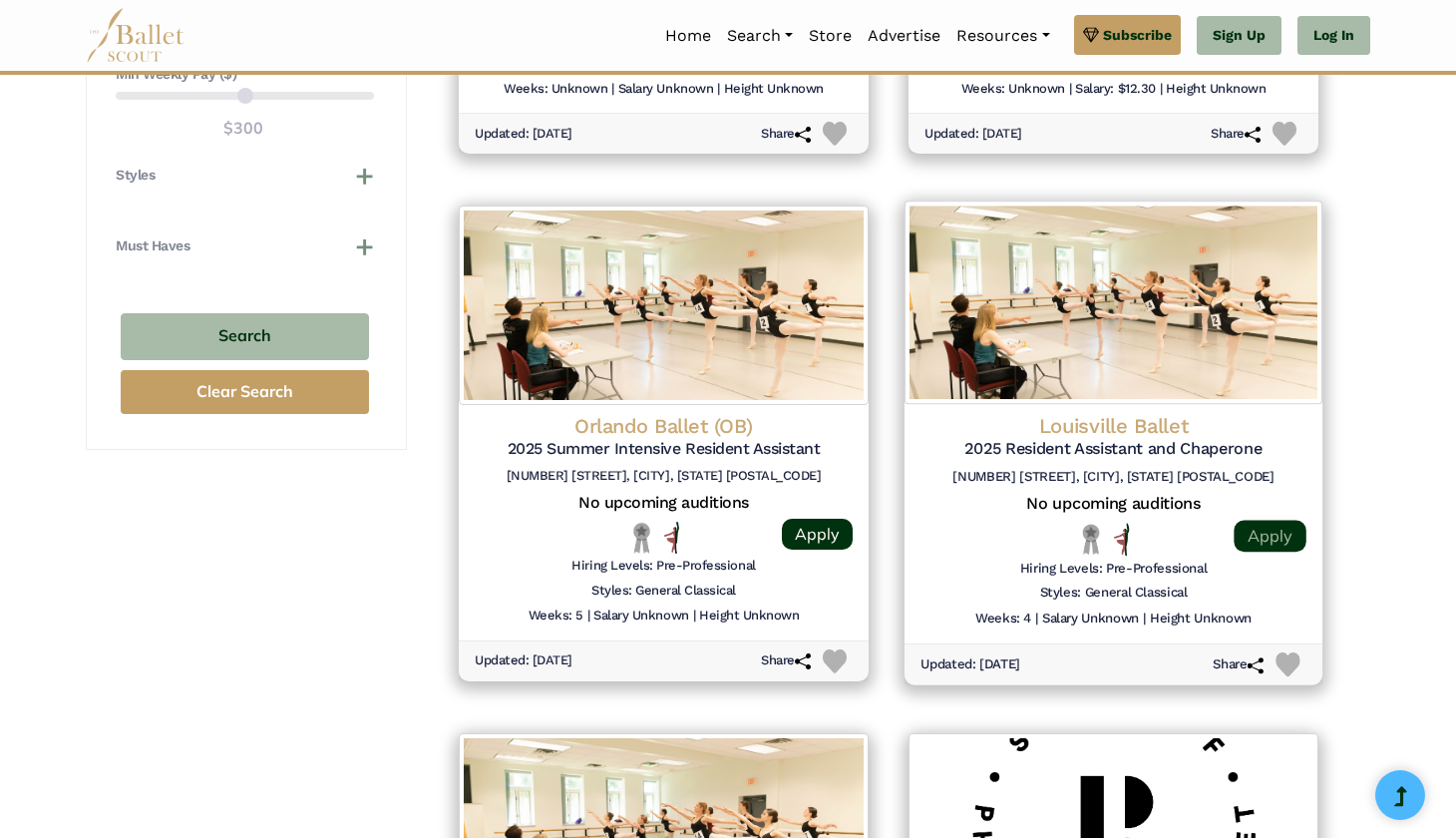 click on "Apply" at bounding box center (1270, 536) 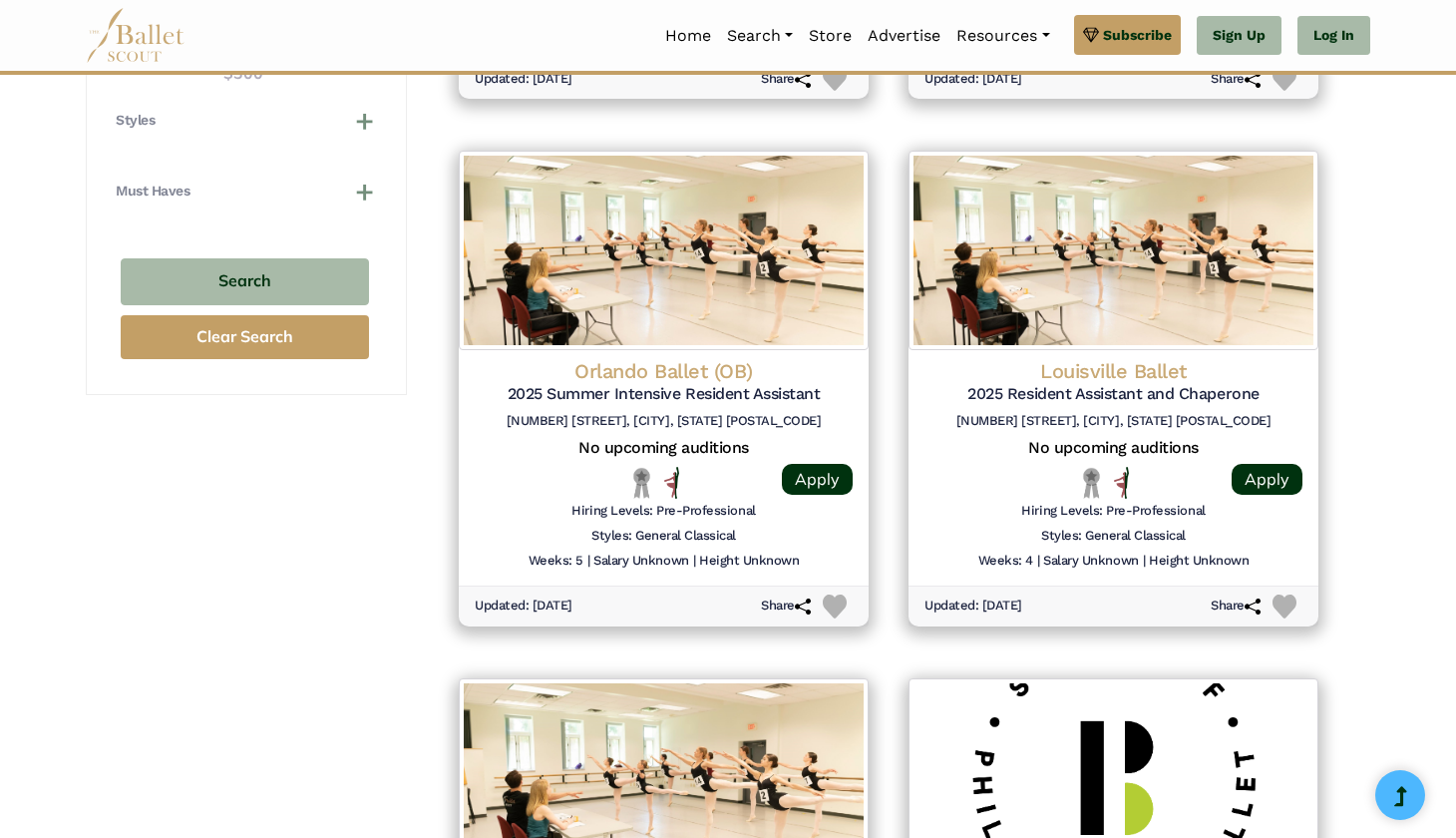 scroll, scrollTop: 1934, scrollLeft: 0, axis: vertical 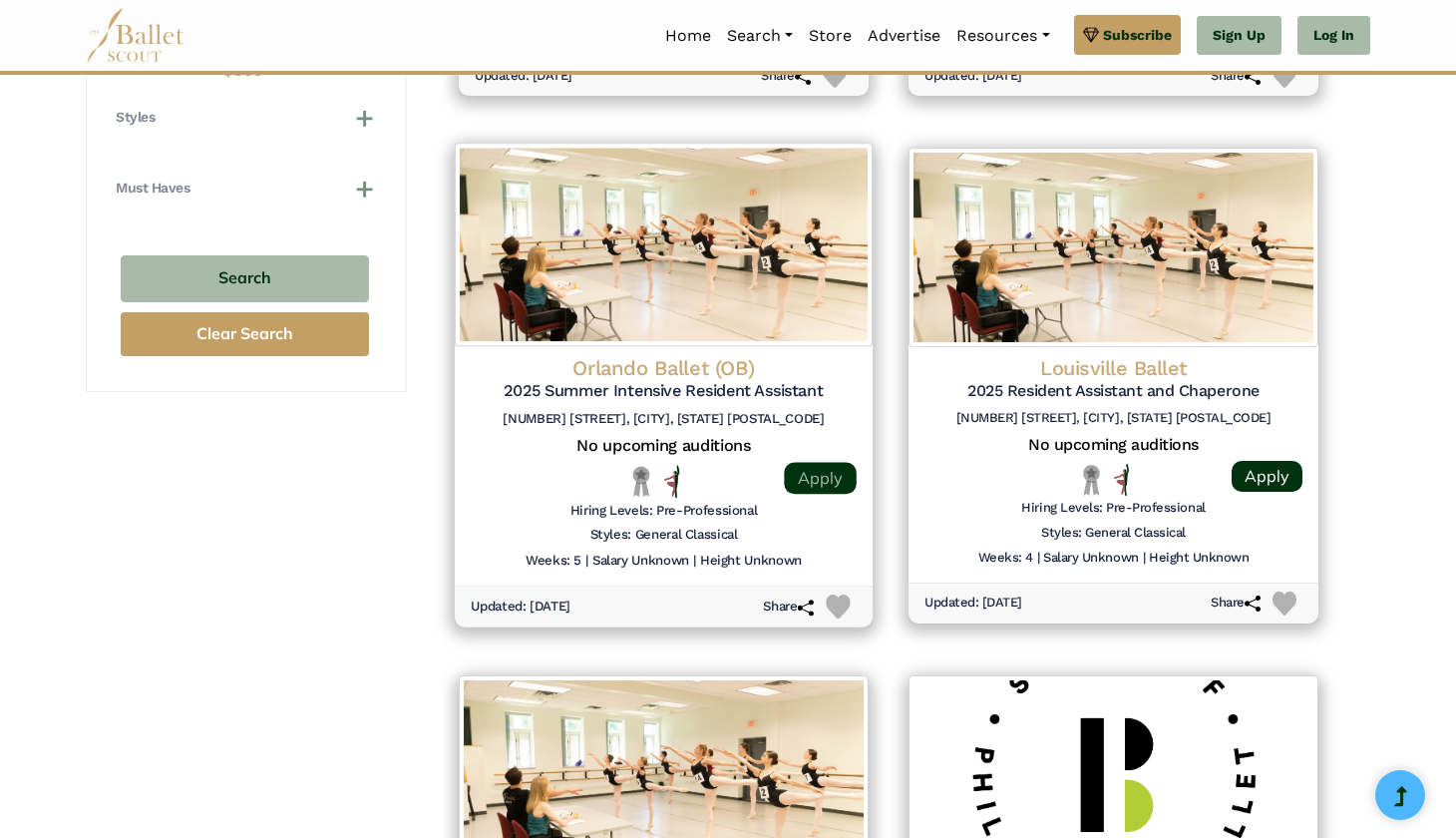 click on "Apply" at bounding box center (820, 478) 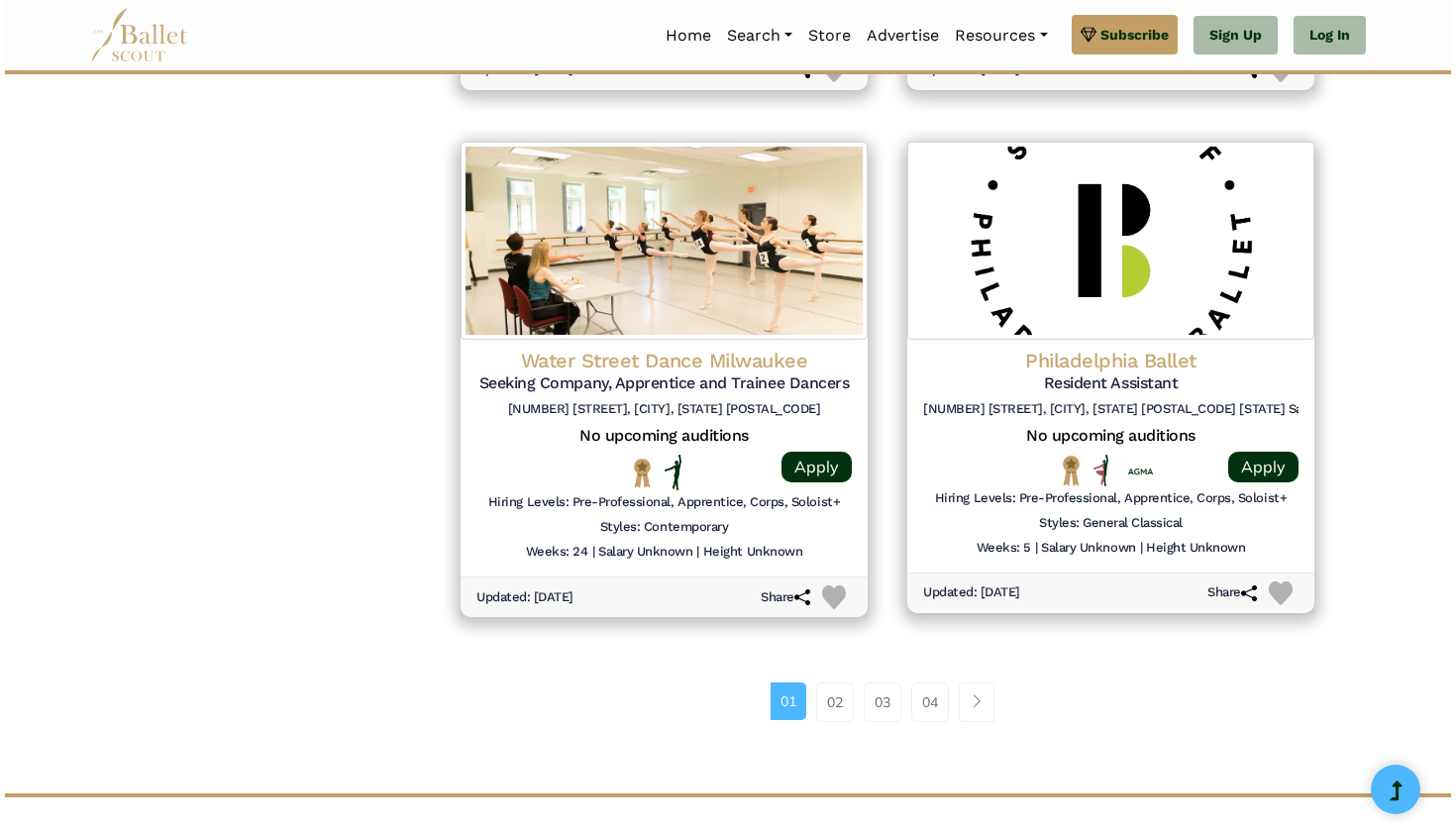 scroll, scrollTop: 2461, scrollLeft: 0, axis: vertical 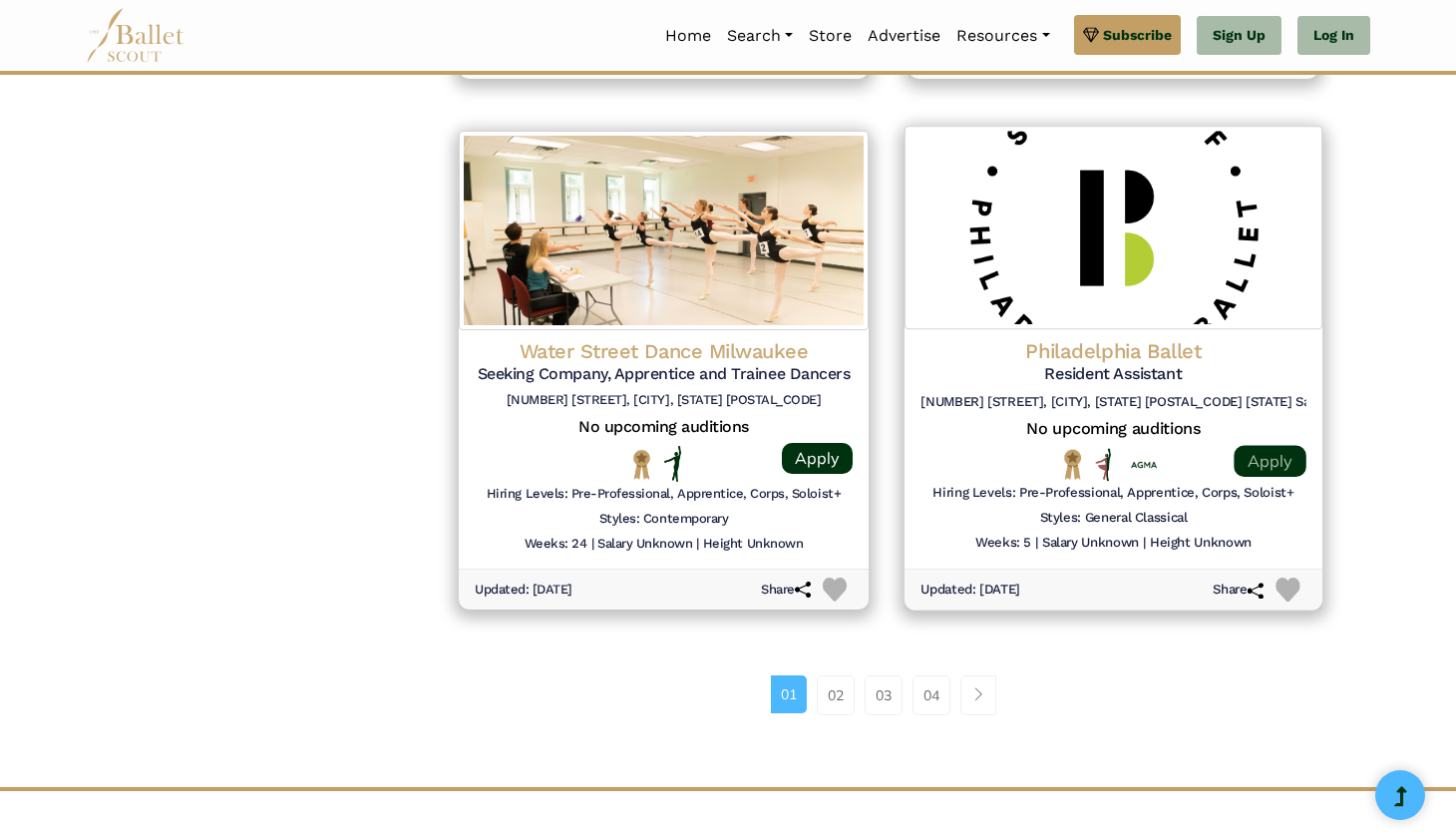 click on "Apply" at bounding box center [1270, 461] 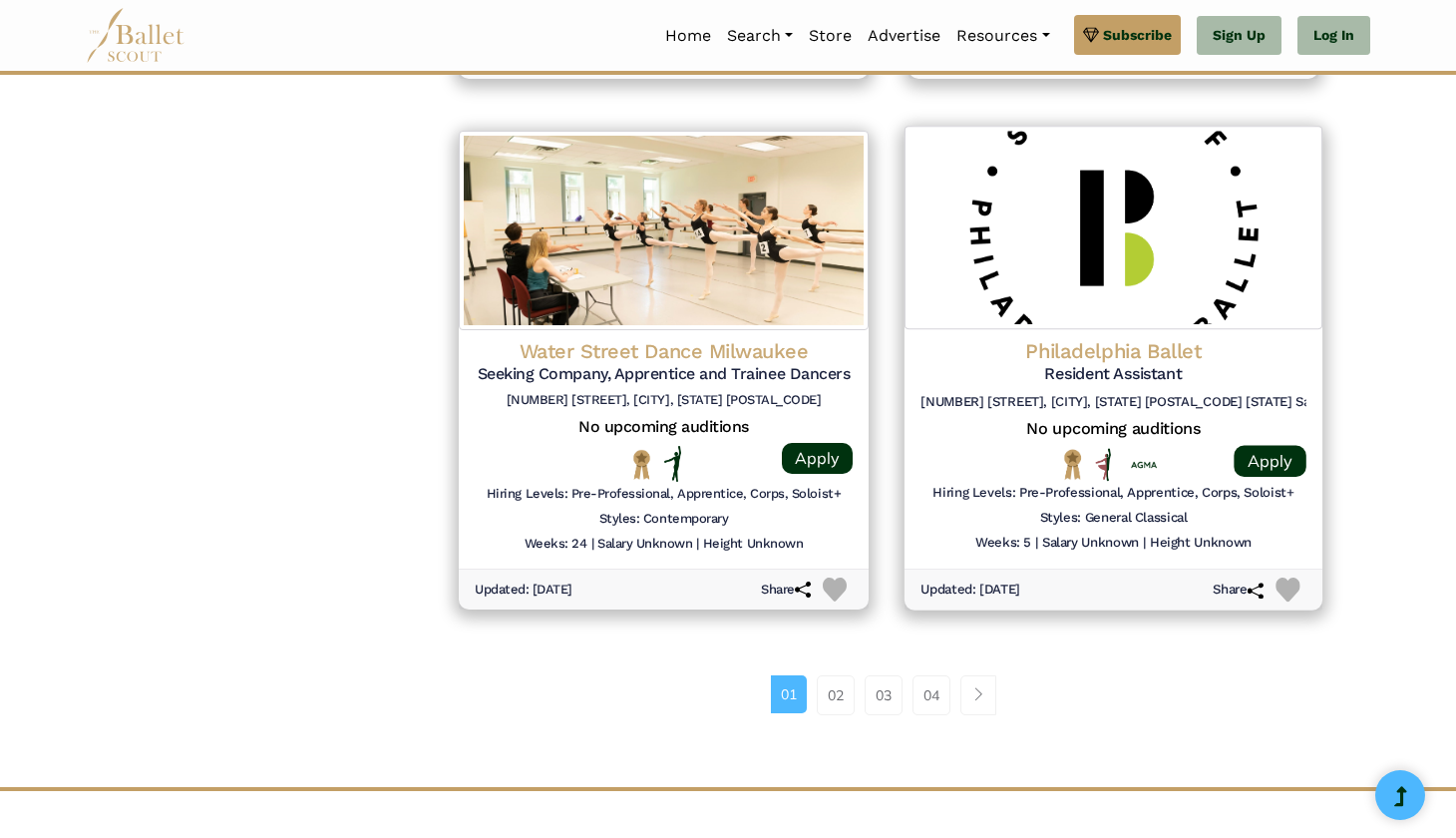 click on "Resident Assistant" at bounding box center (1113, -1734) 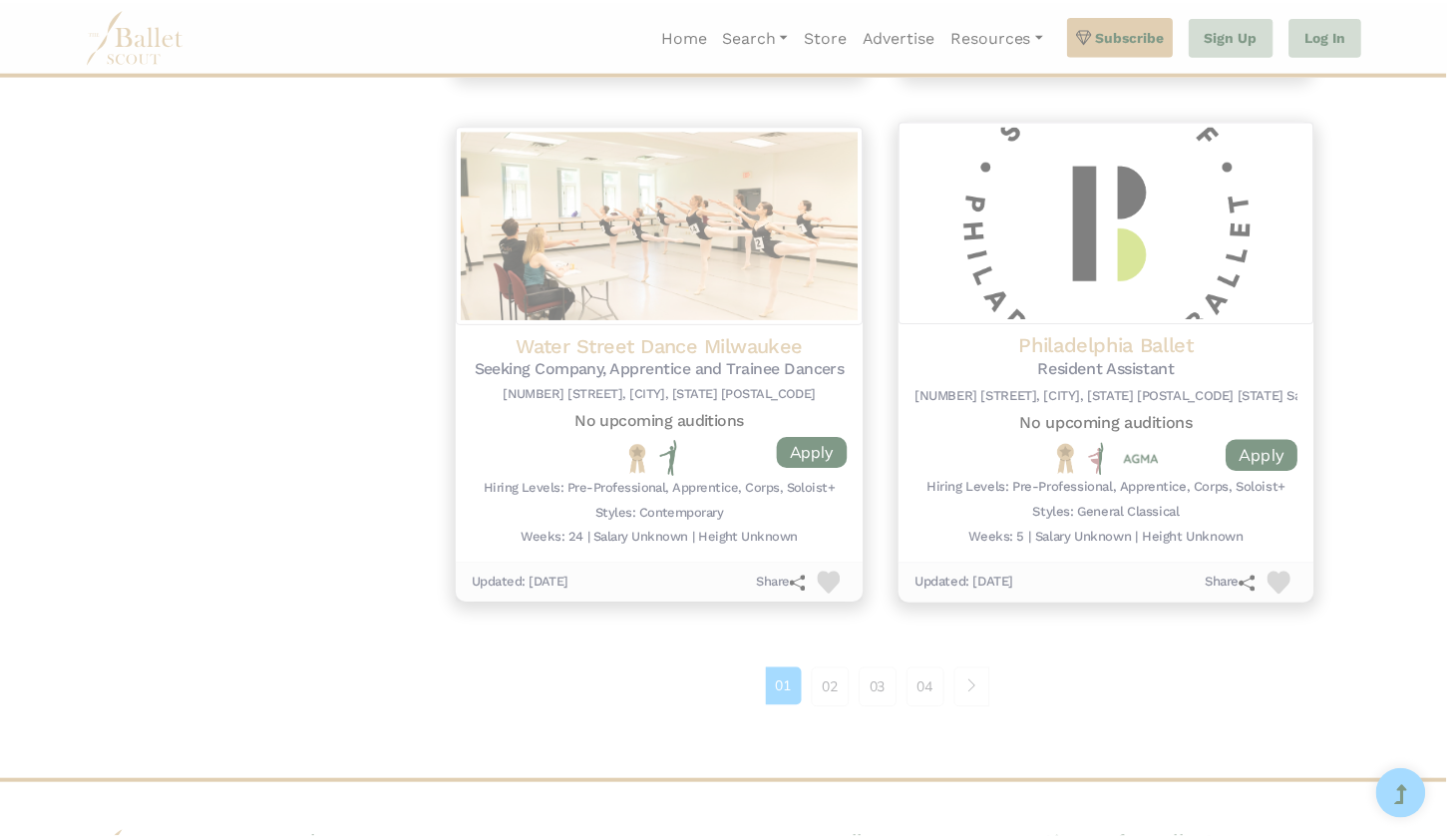 scroll, scrollTop: 0, scrollLeft: 0, axis: both 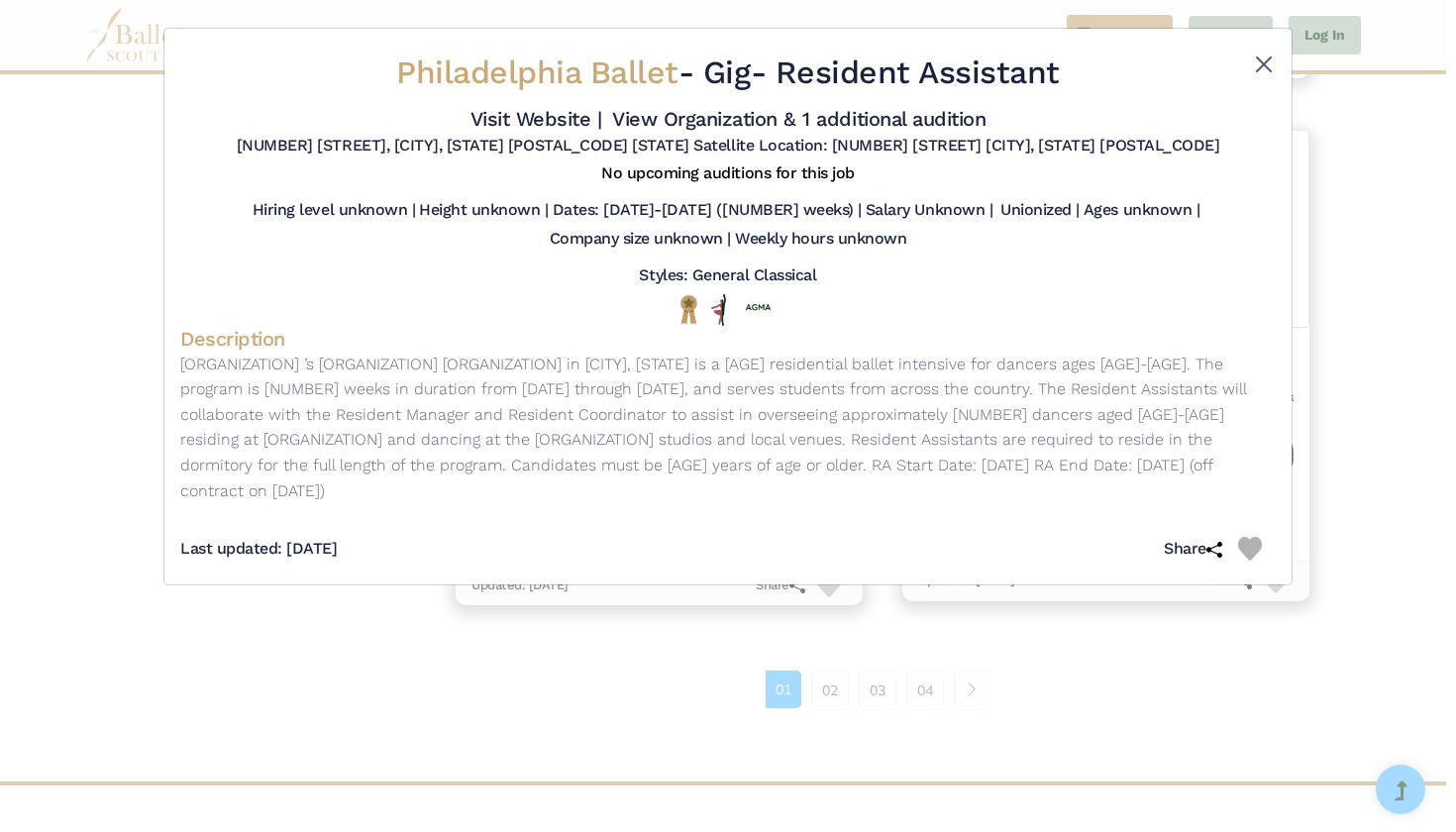 click at bounding box center [1264, 64] 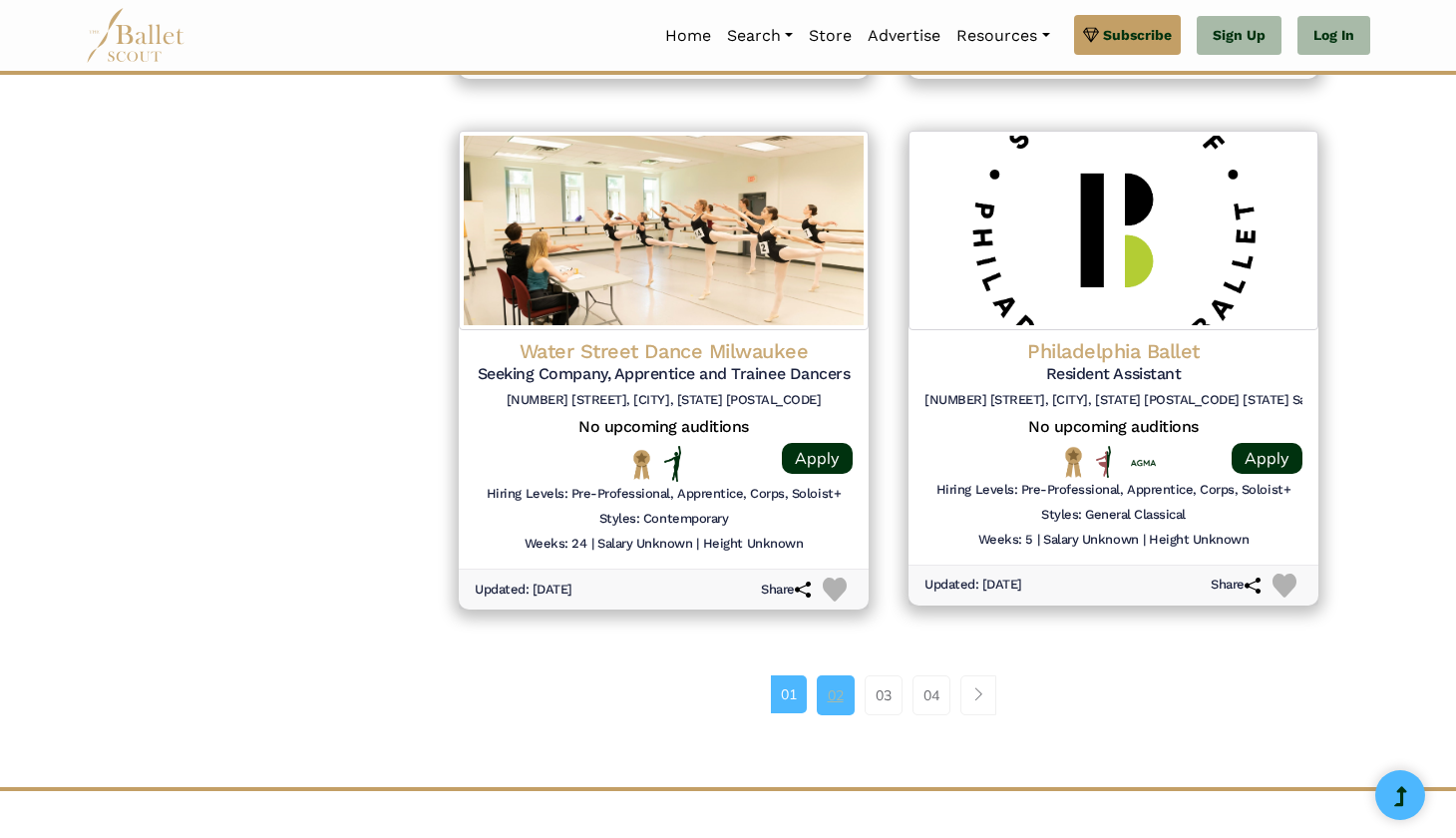 click on "02" at bounding box center [836, 695] 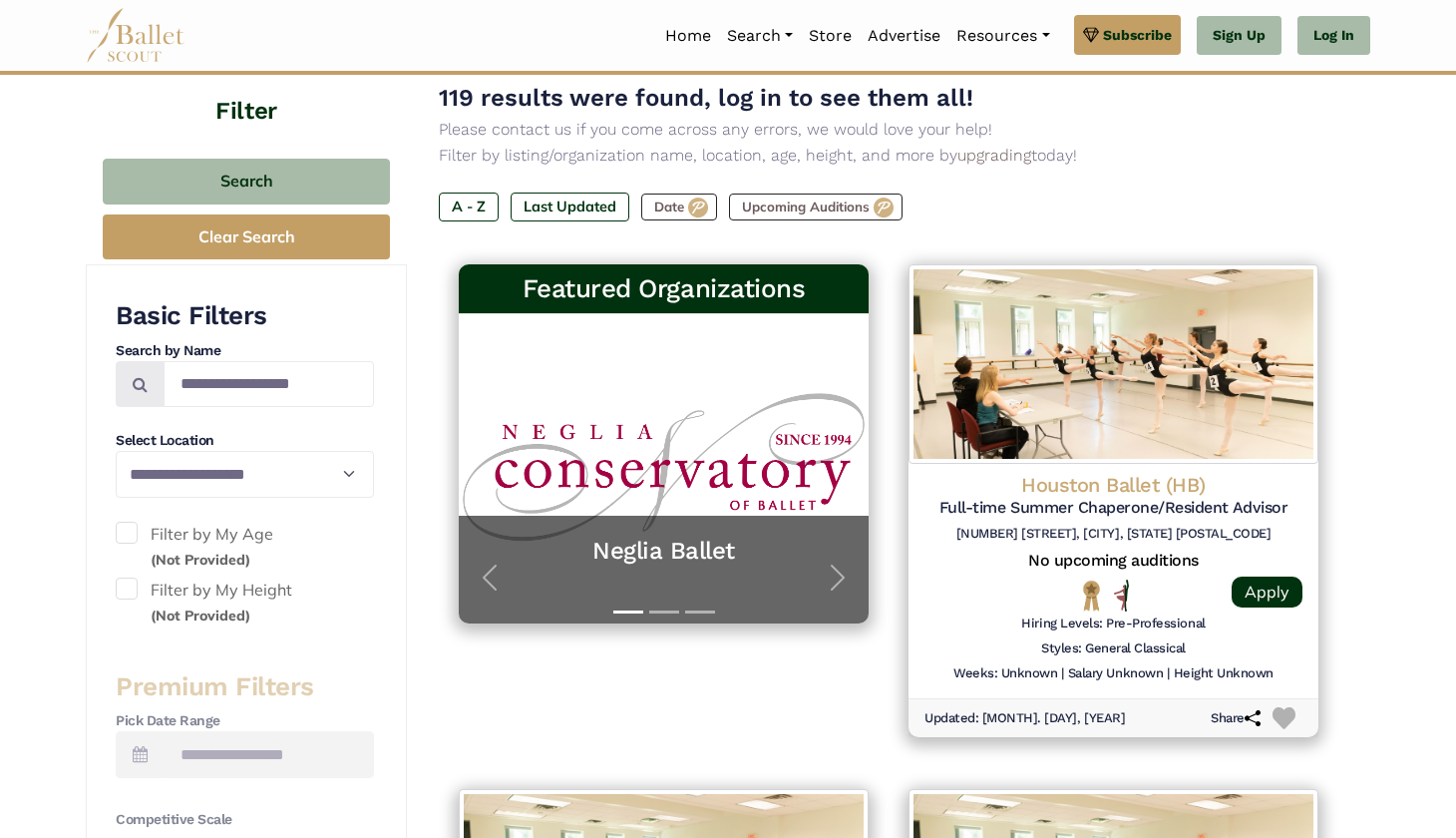 scroll, scrollTop: 237, scrollLeft: 0, axis: vertical 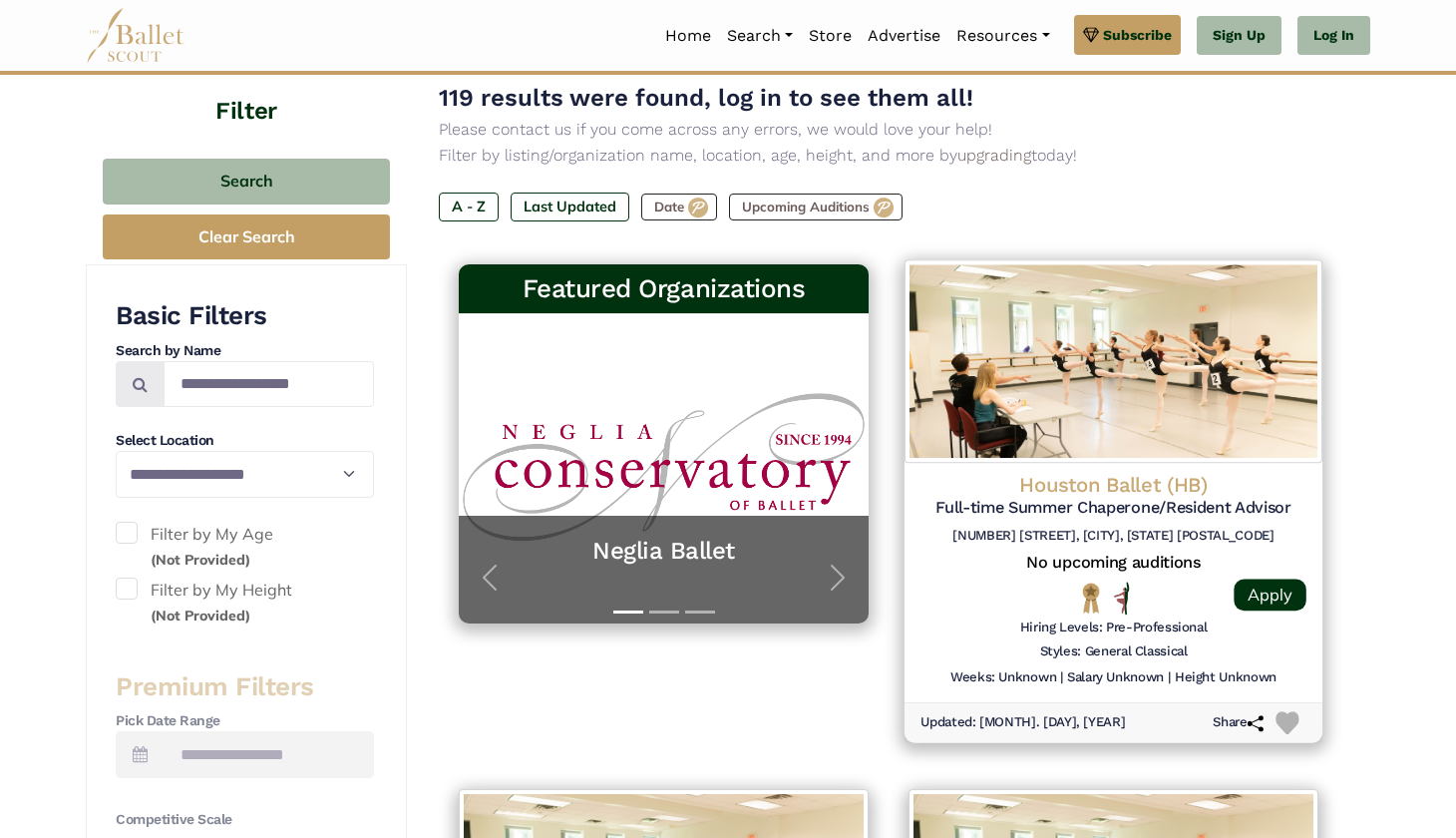 click on "[NUMBER] [STREET], [CITY], [STATE] [POSTAL_CODE]" at bounding box center [1113, 535] 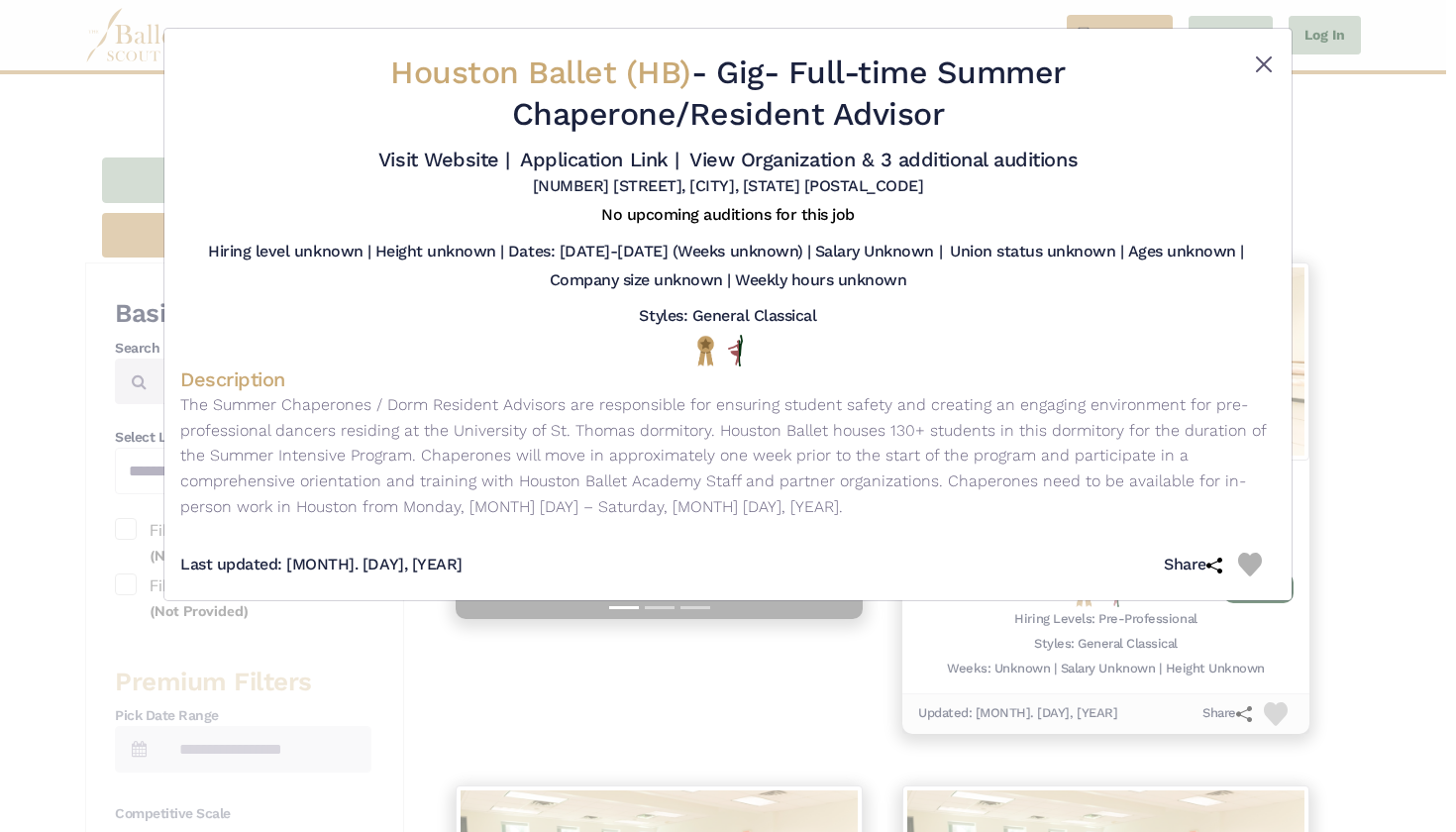 click at bounding box center [1264, 64] 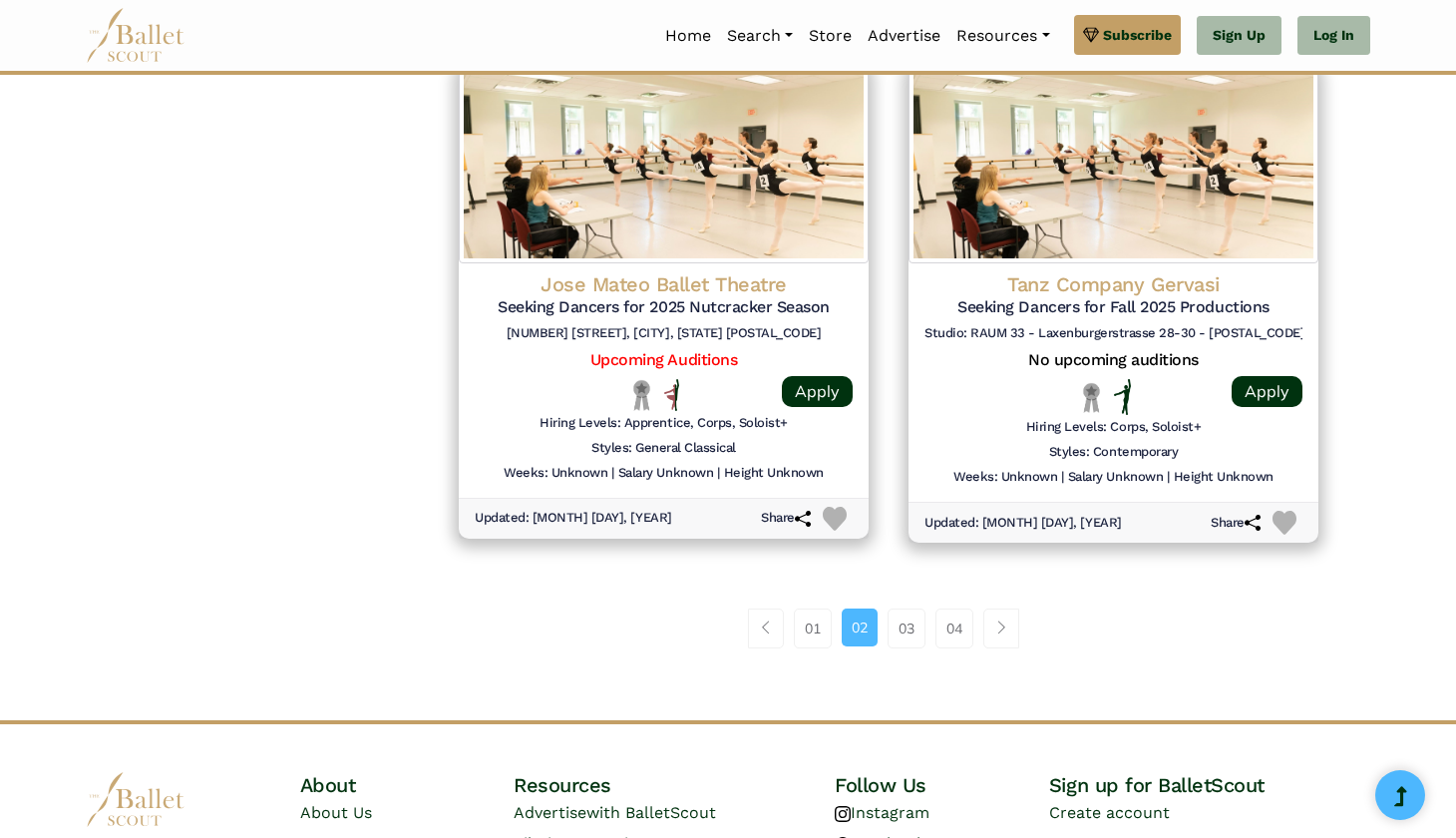 scroll, scrollTop: 2549, scrollLeft: 0, axis: vertical 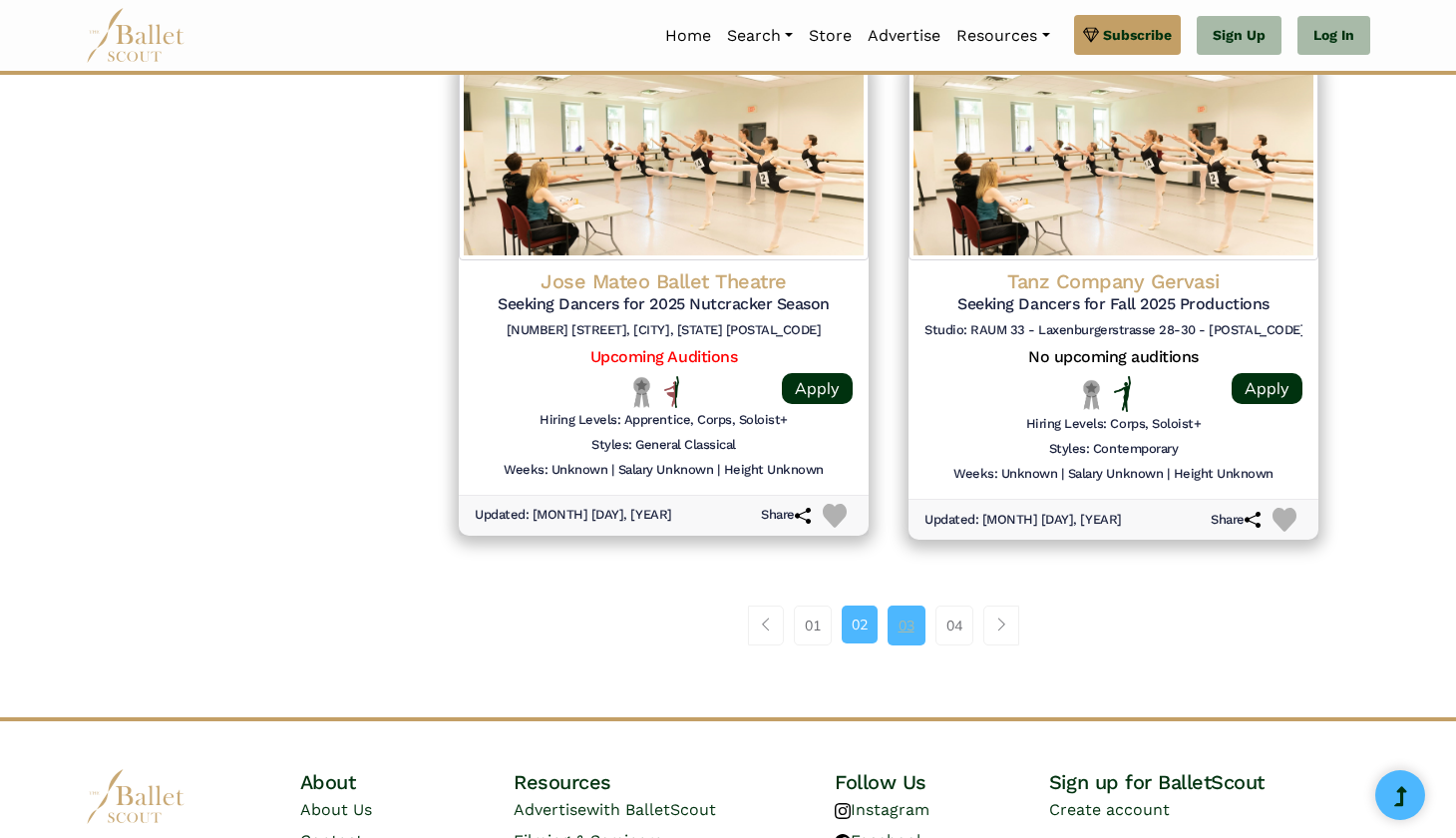 click on "03" at bounding box center (907, 626) 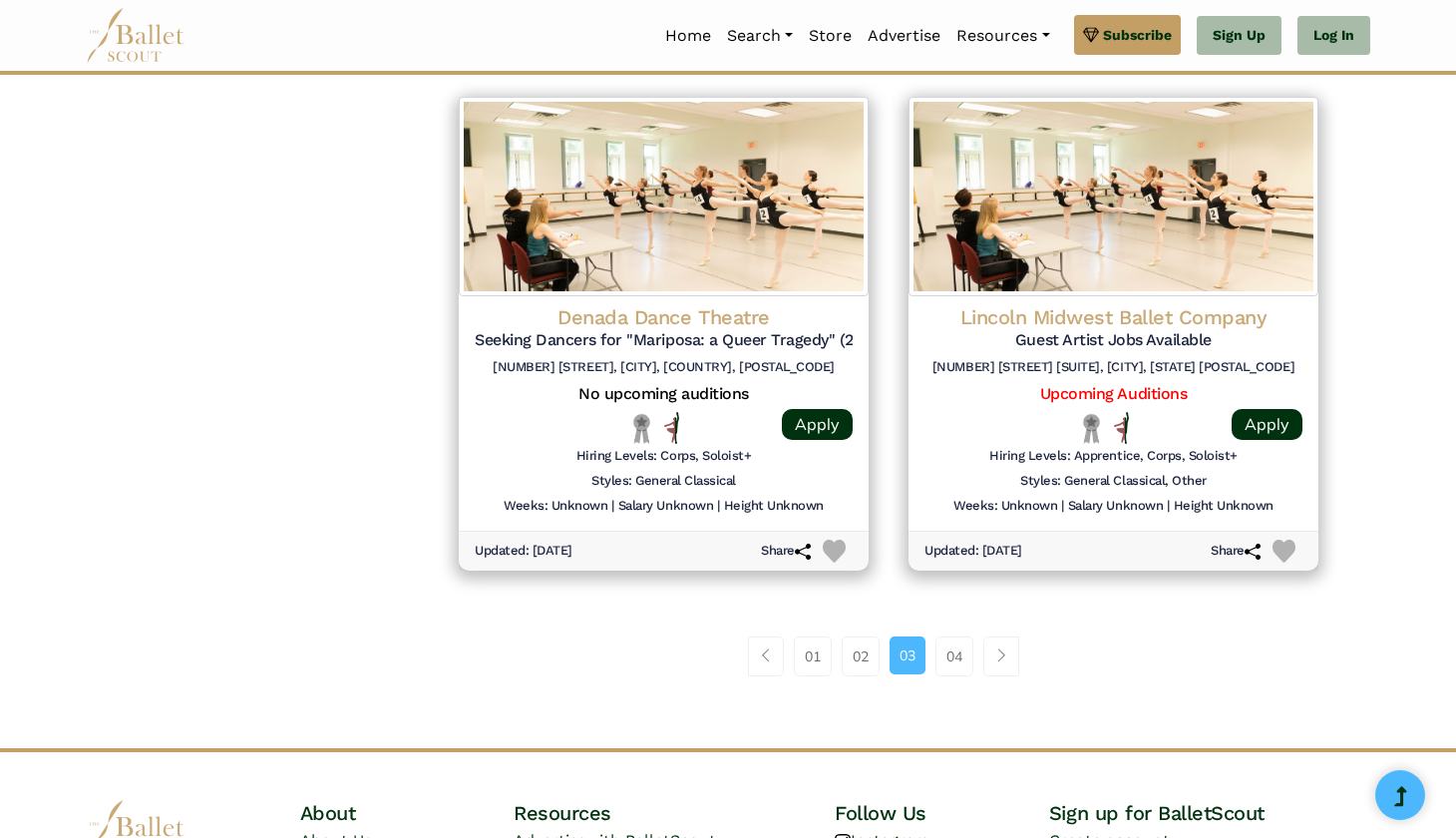 scroll, scrollTop: 2528, scrollLeft: 0, axis: vertical 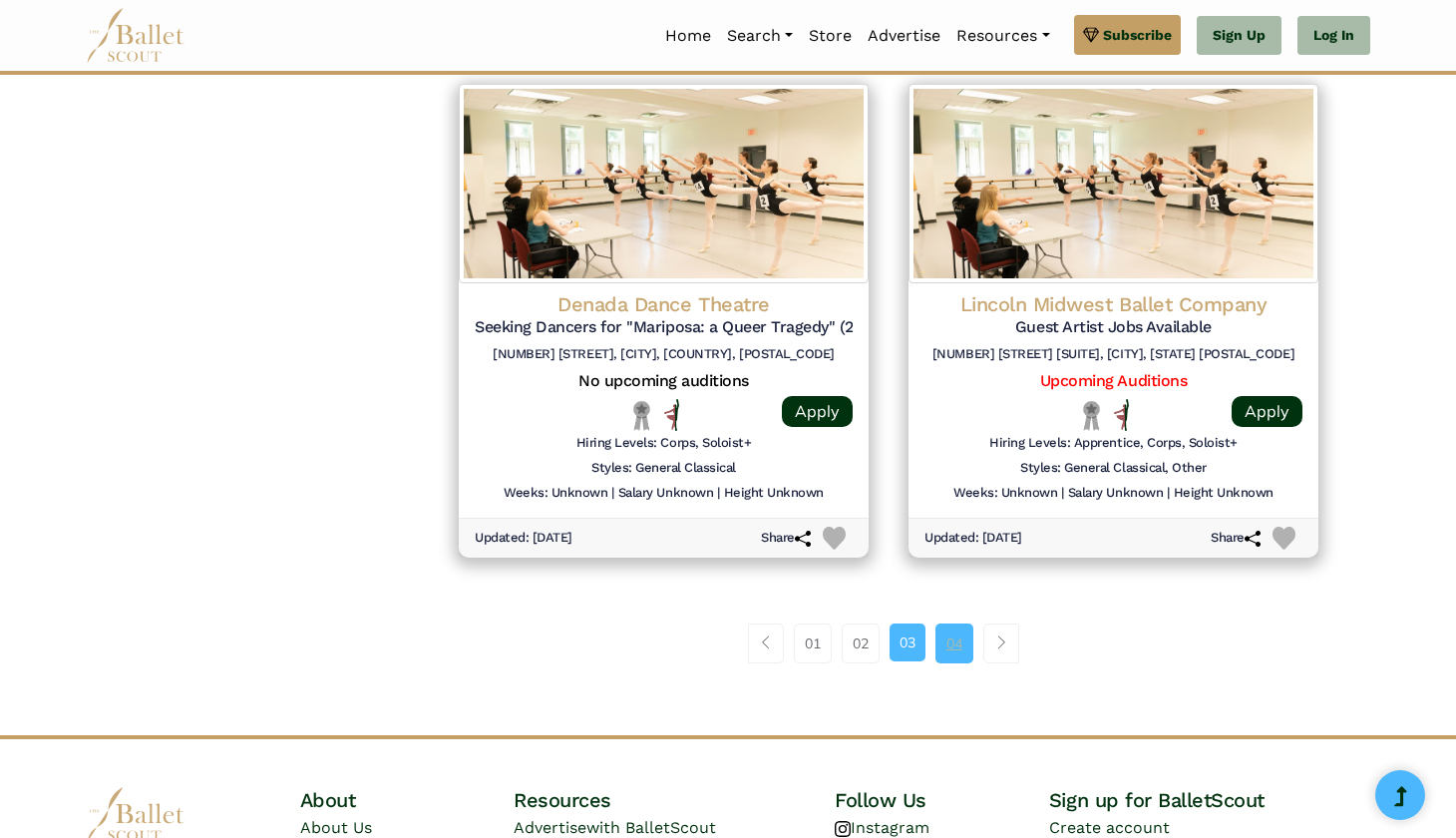 click on "04" at bounding box center (954, 643) 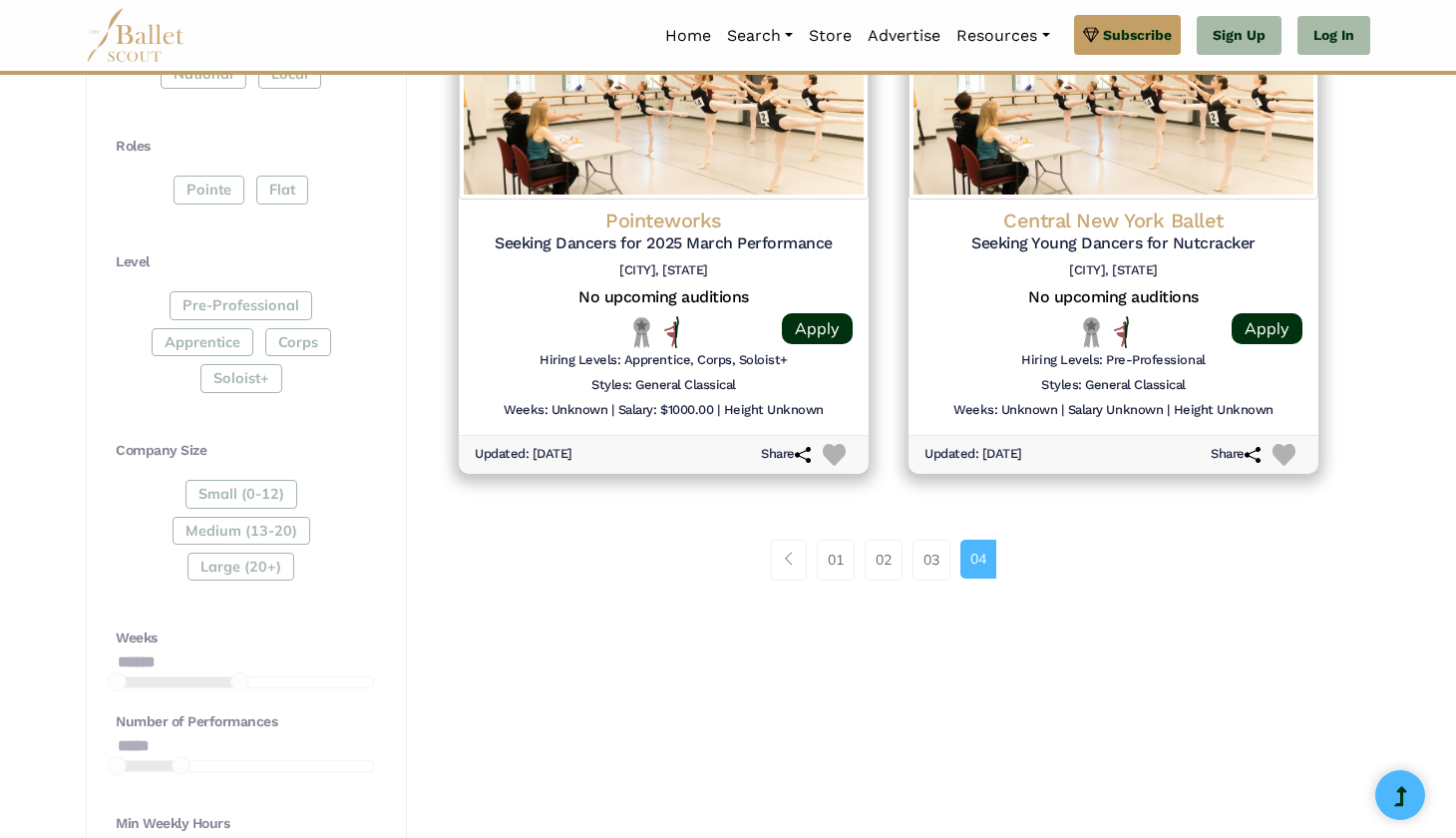scroll, scrollTop: 1029, scrollLeft: 0, axis: vertical 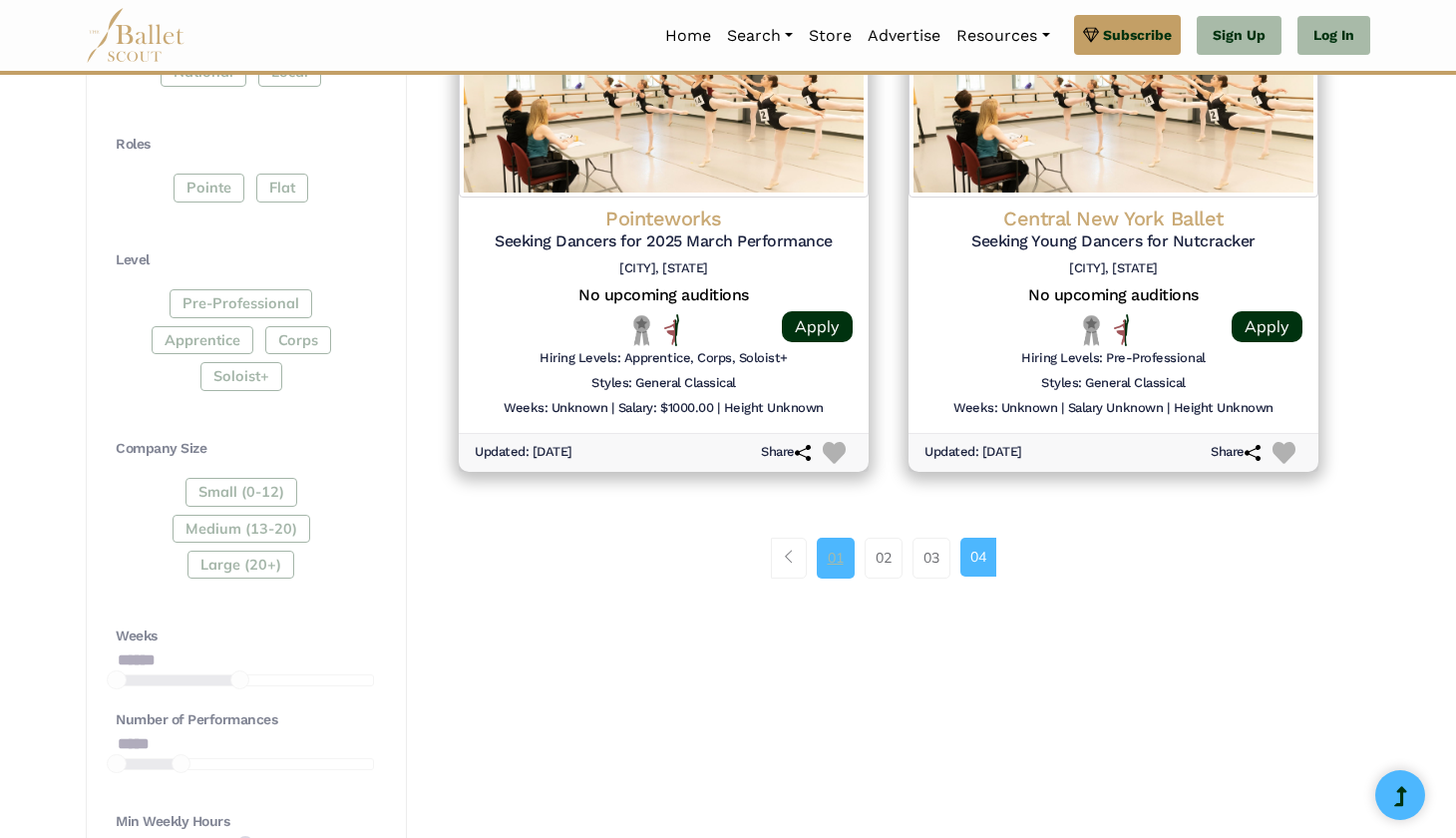 click on "01" at bounding box center [836, 558] 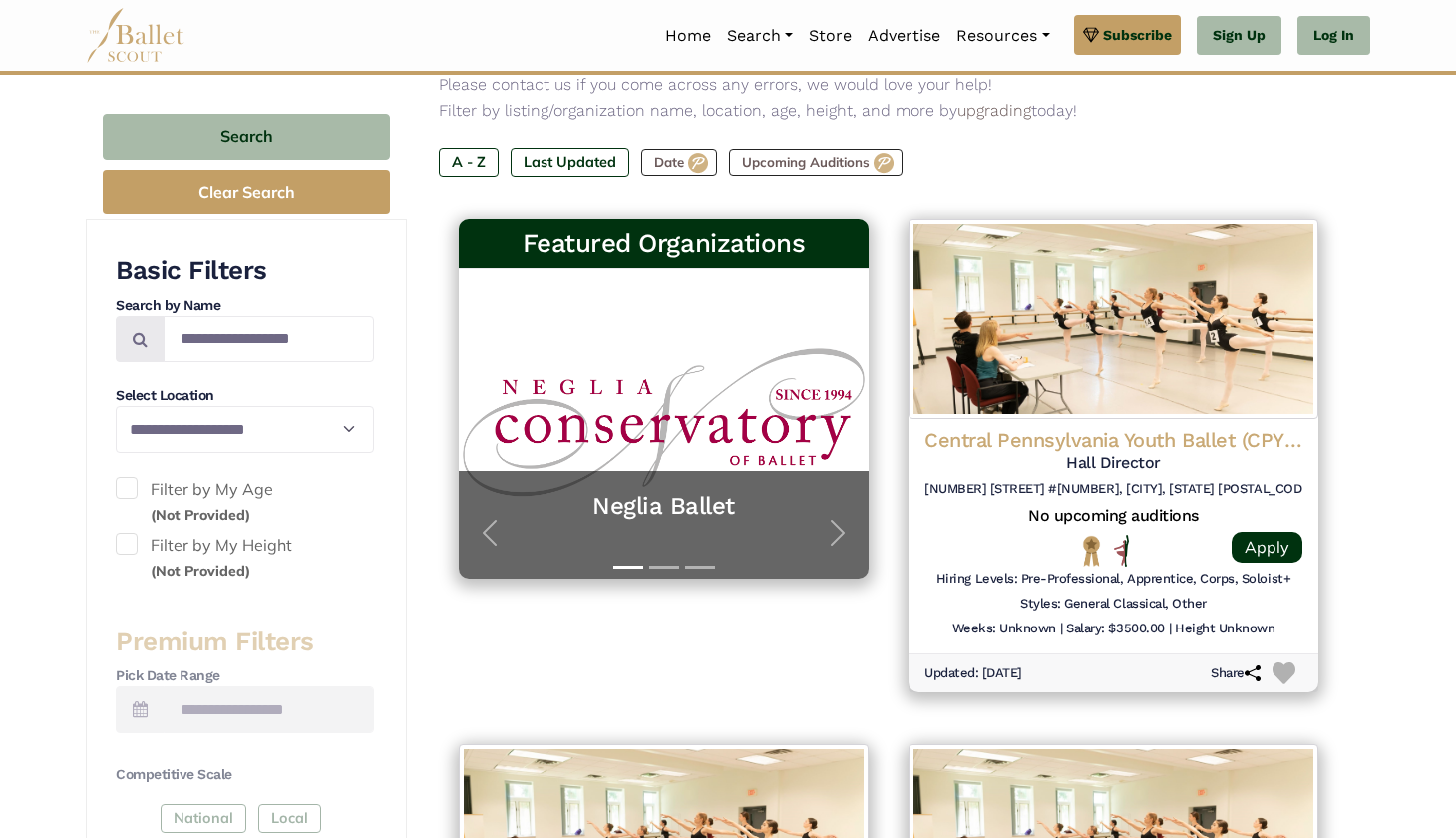 scroll, scrollTop: 279, scrollLeft: 0, axis: vertical 